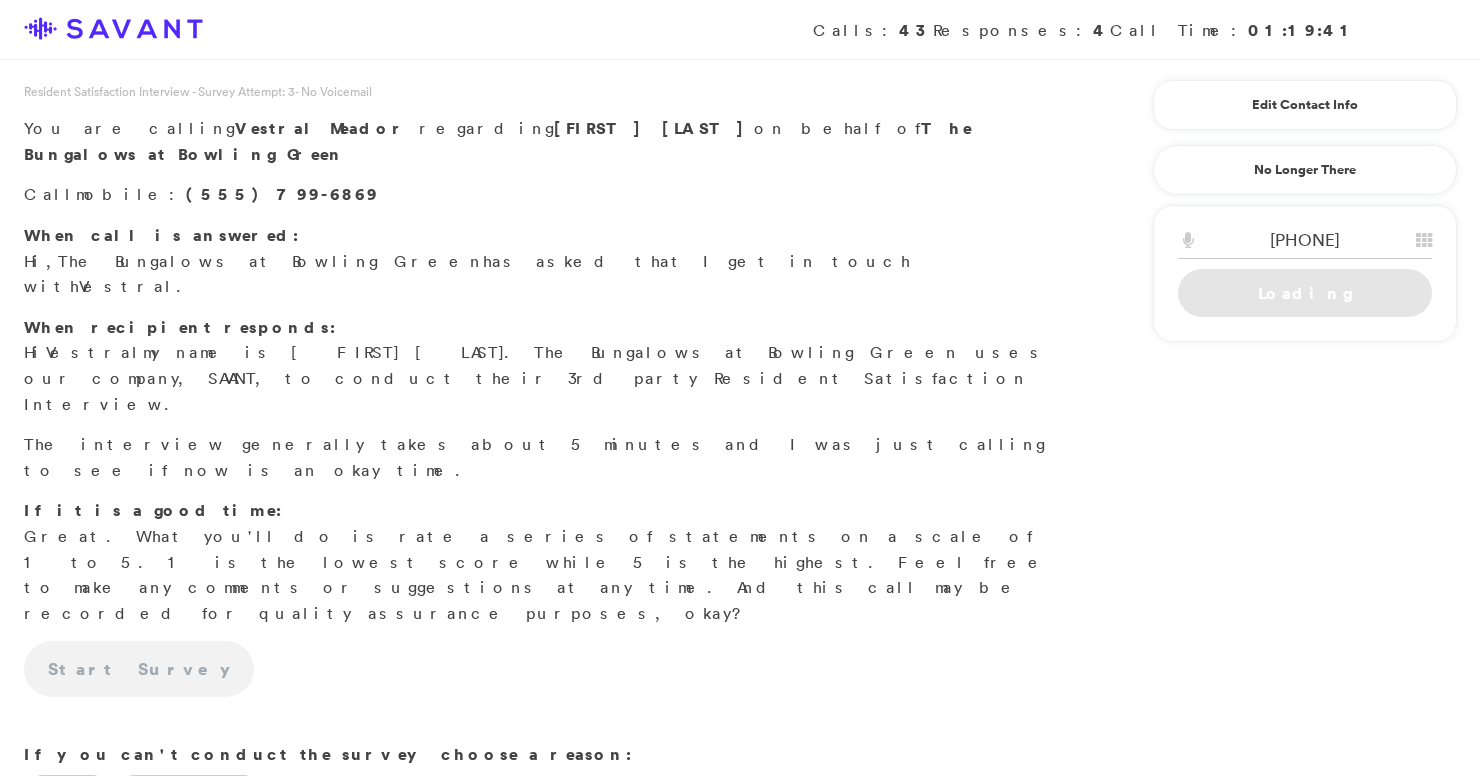scroll, scrollTop: 0, scrollLeft: 0, axis: both 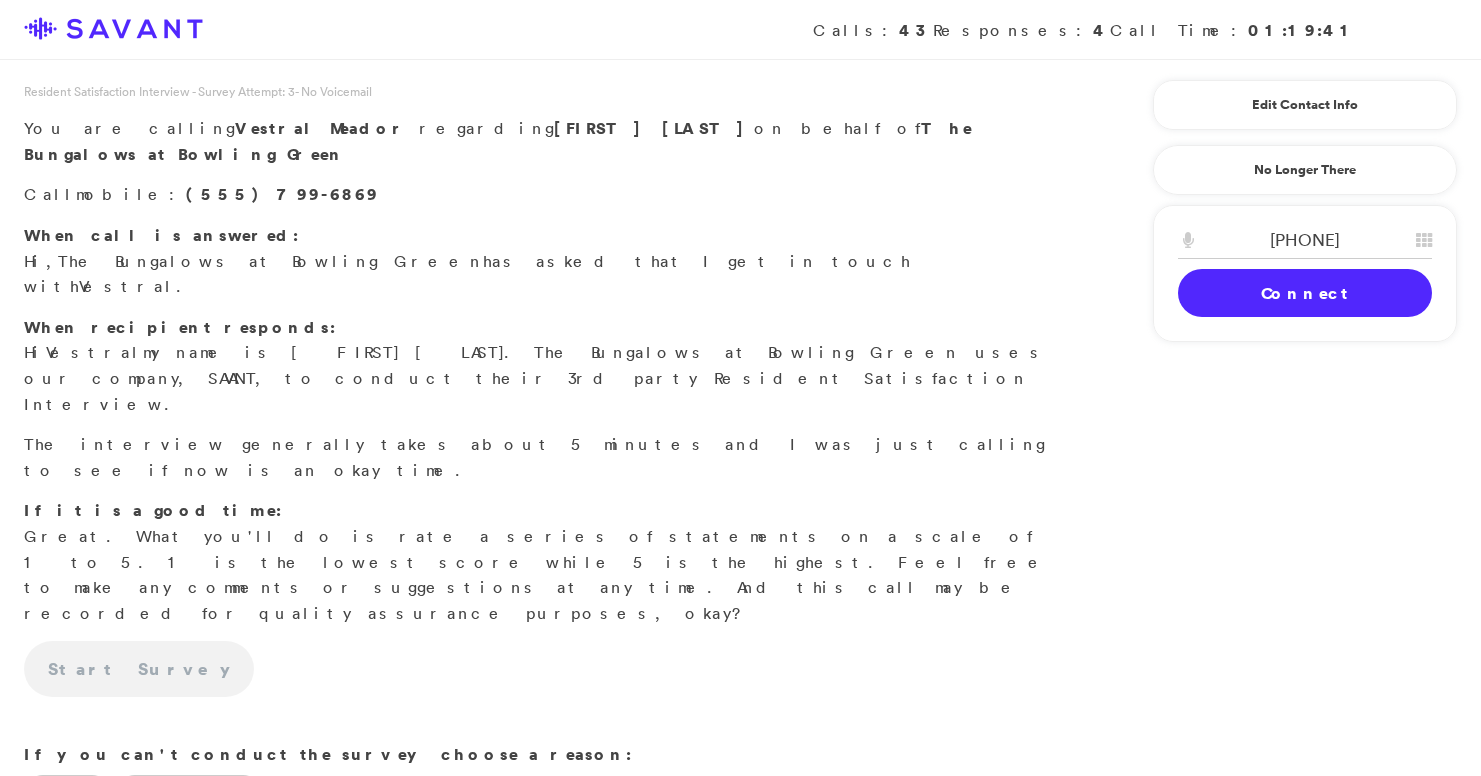 click on "Connect" at bounding box center (1305, 293) 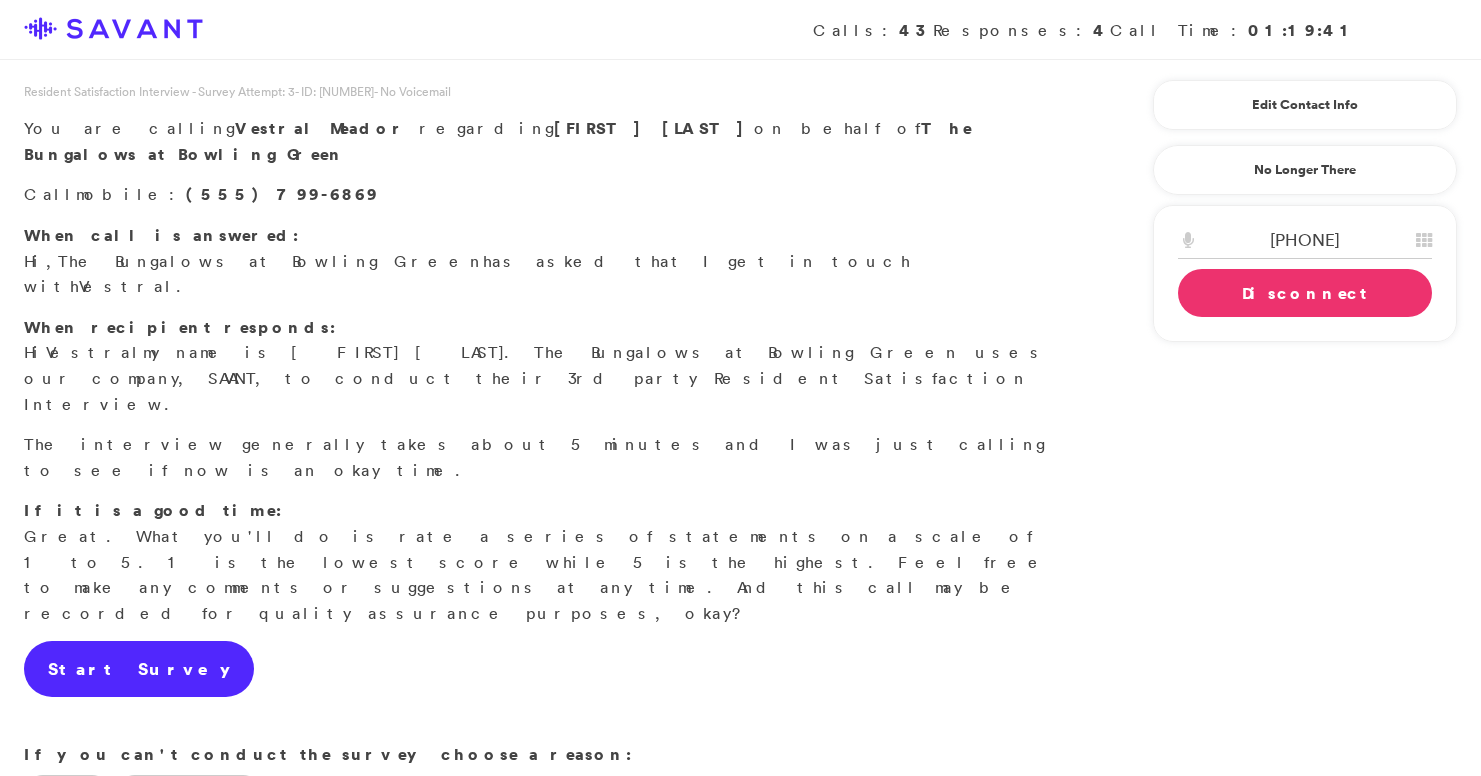 click on "Start Survey" at bounding box center [139, 669] 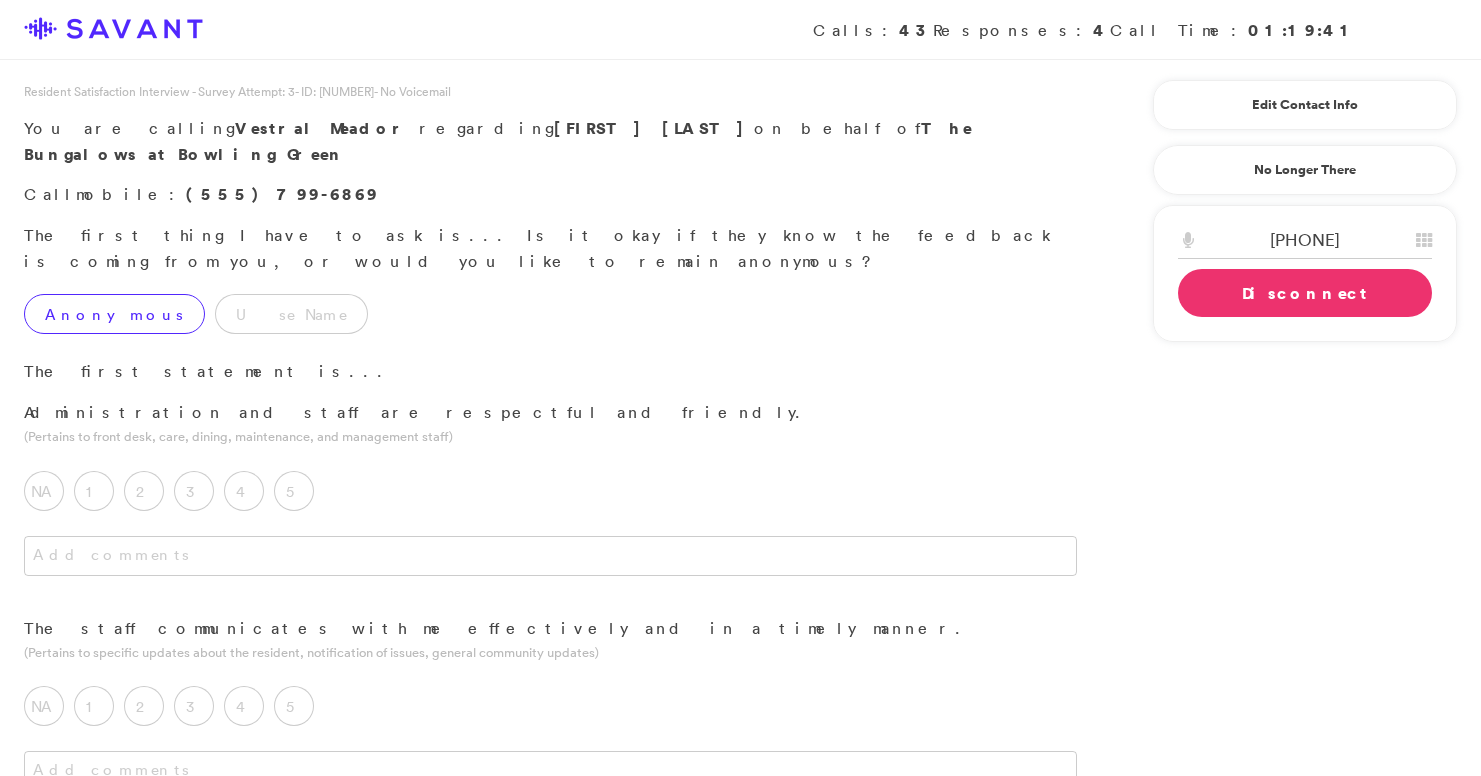 click on "Anonymous" at bounding box center (114, 314) 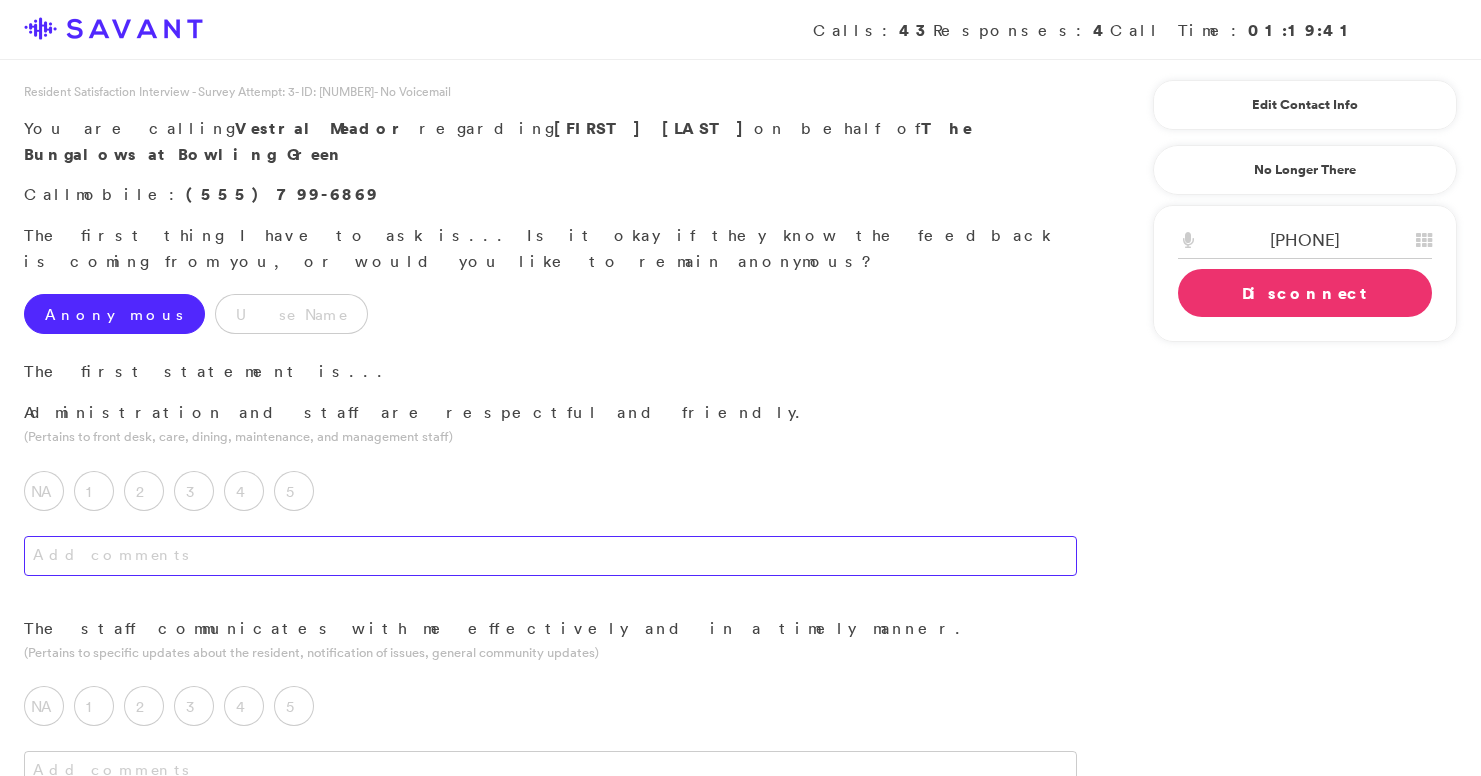click at bounding box center [550, 556] 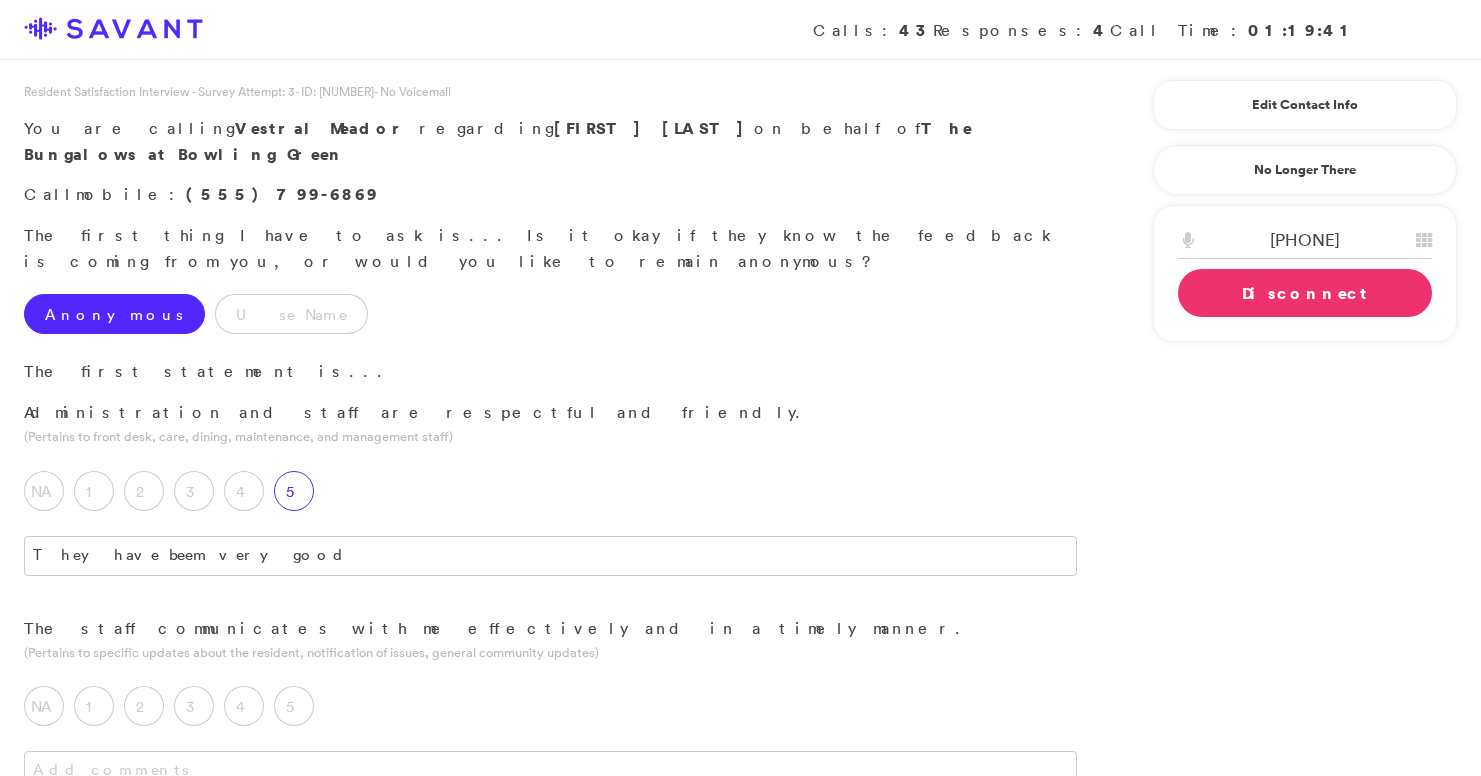 click on "5" at bounding box center (294, 491) 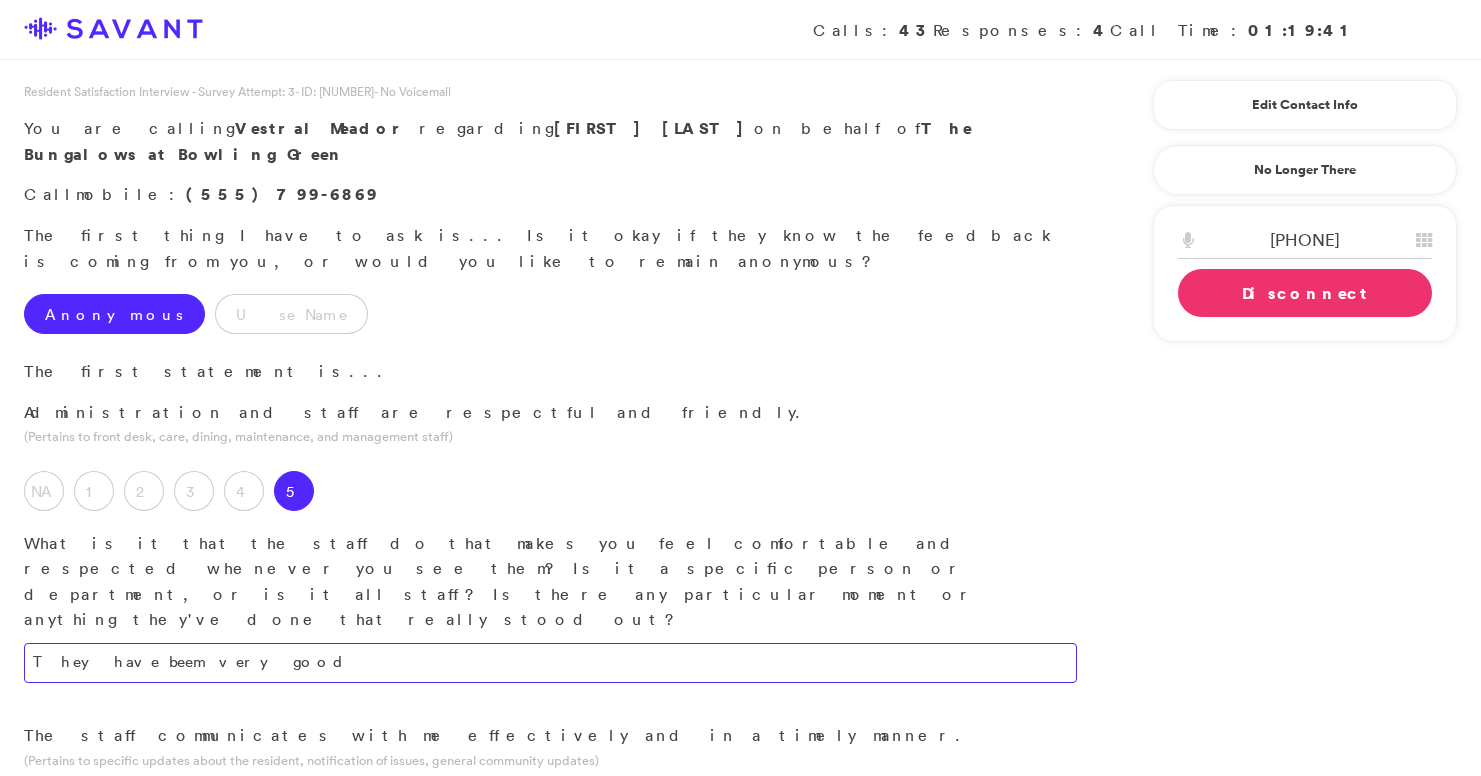 click on "They have beem very good" at bounding box center (550, 663) 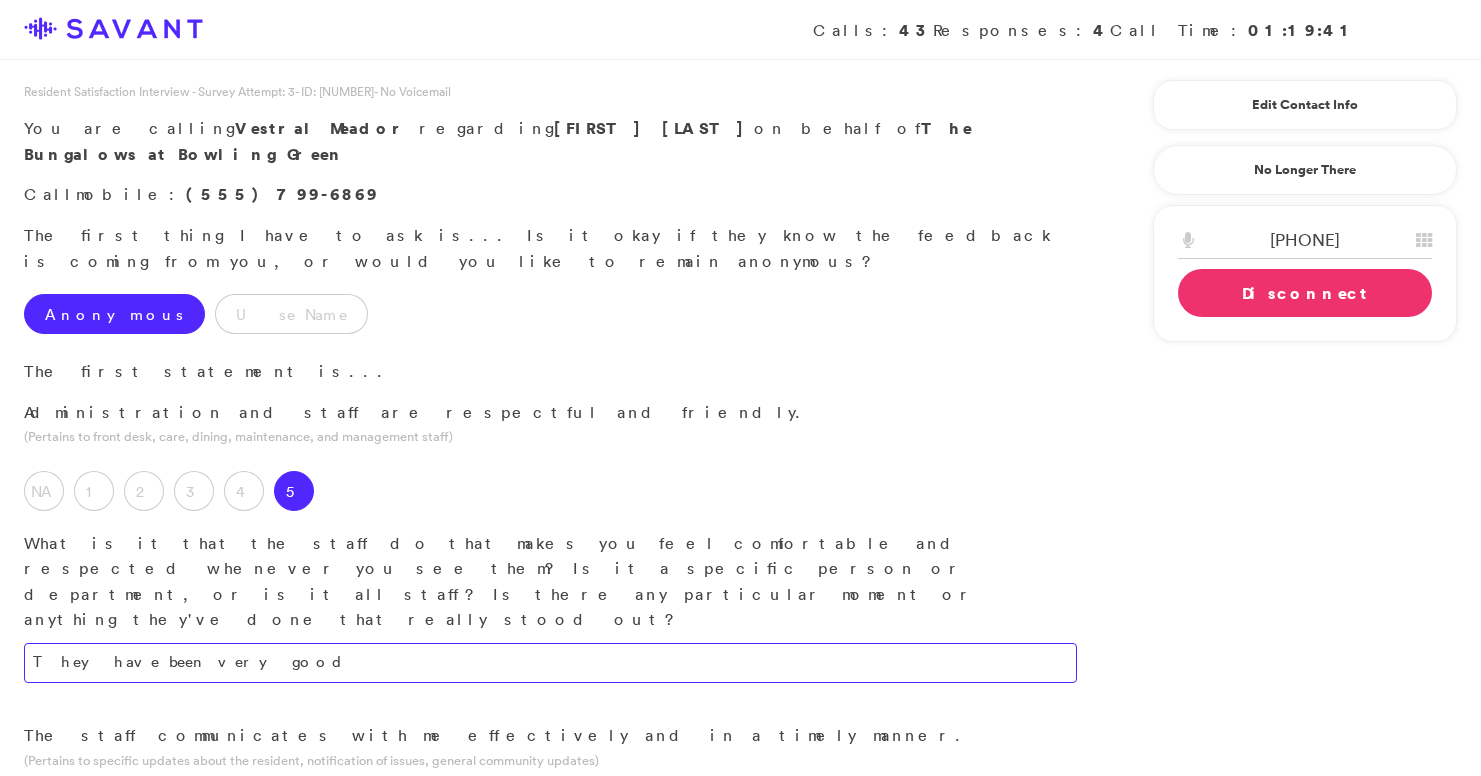 click on "They have been very good" at bounding box center [550, 663] 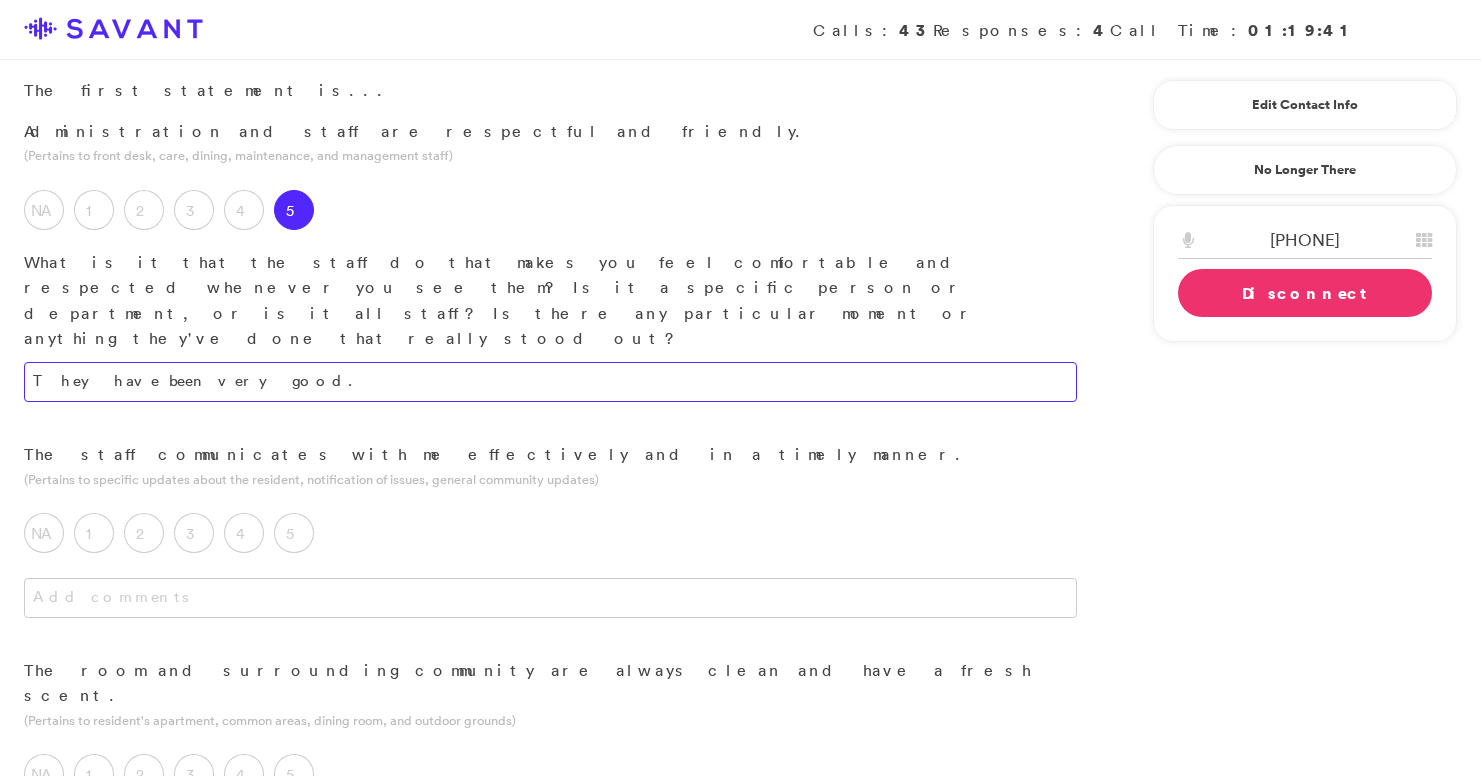 scroll, scrollTop: 316, scrollLeft: 0, axis: vertical 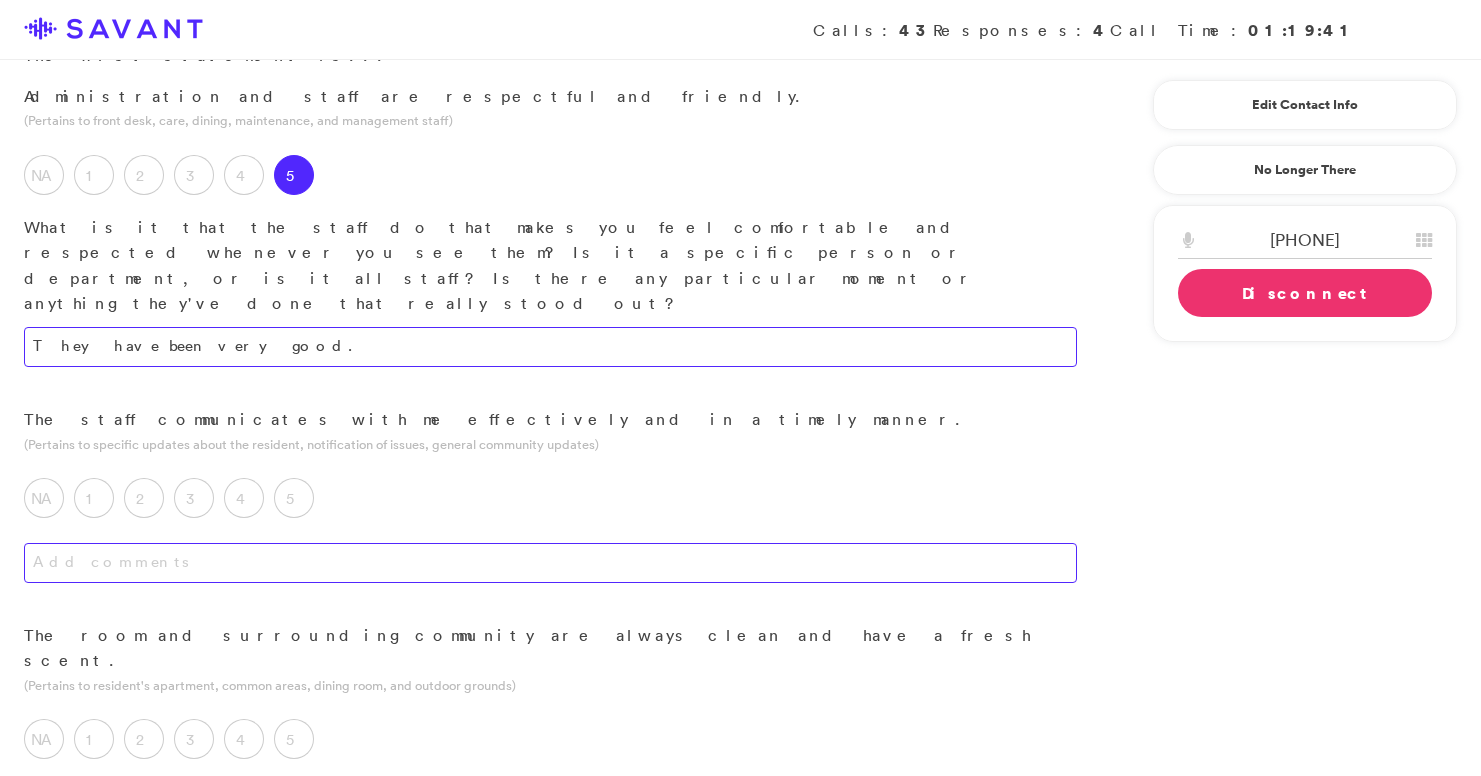 type on "They have been very good." 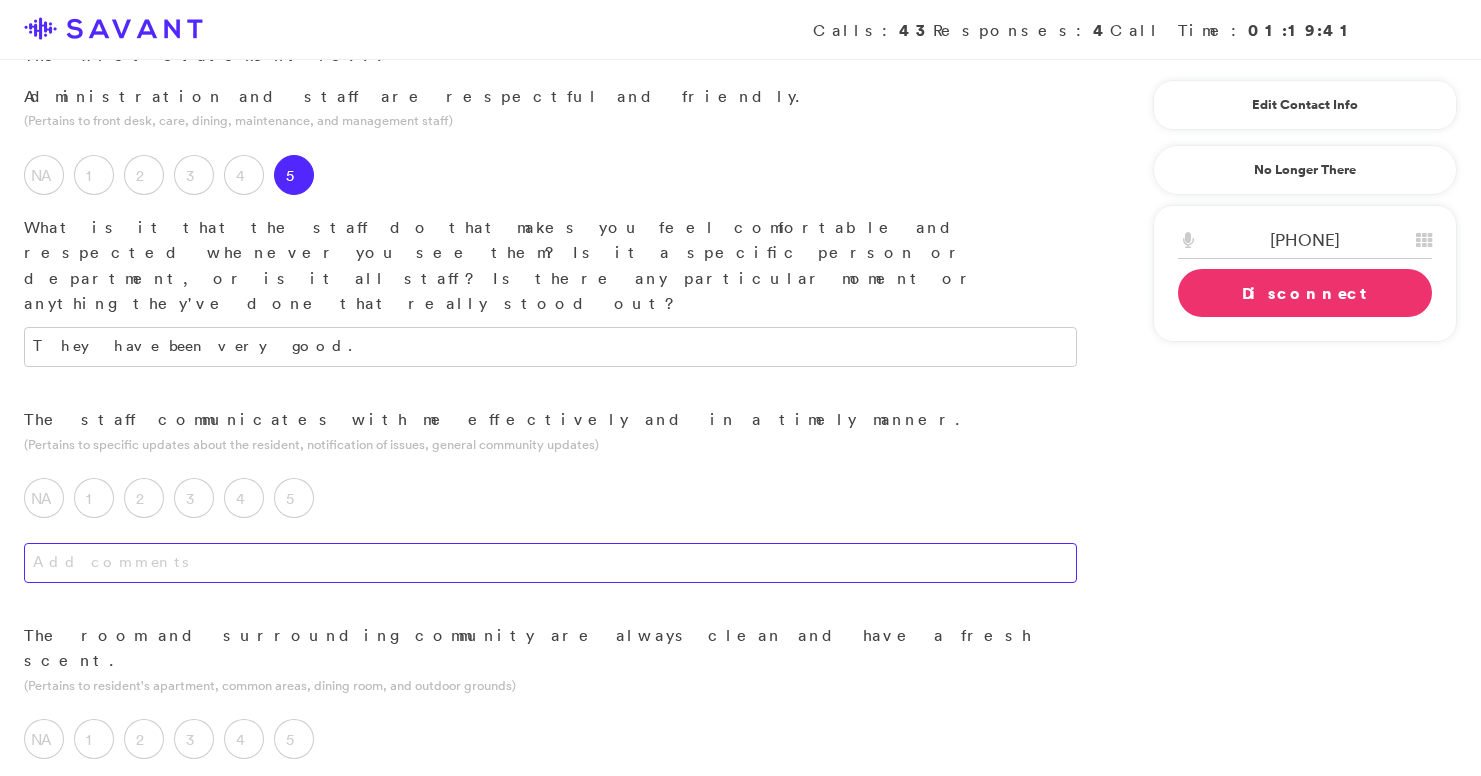 click at bounding box center [550, 563] 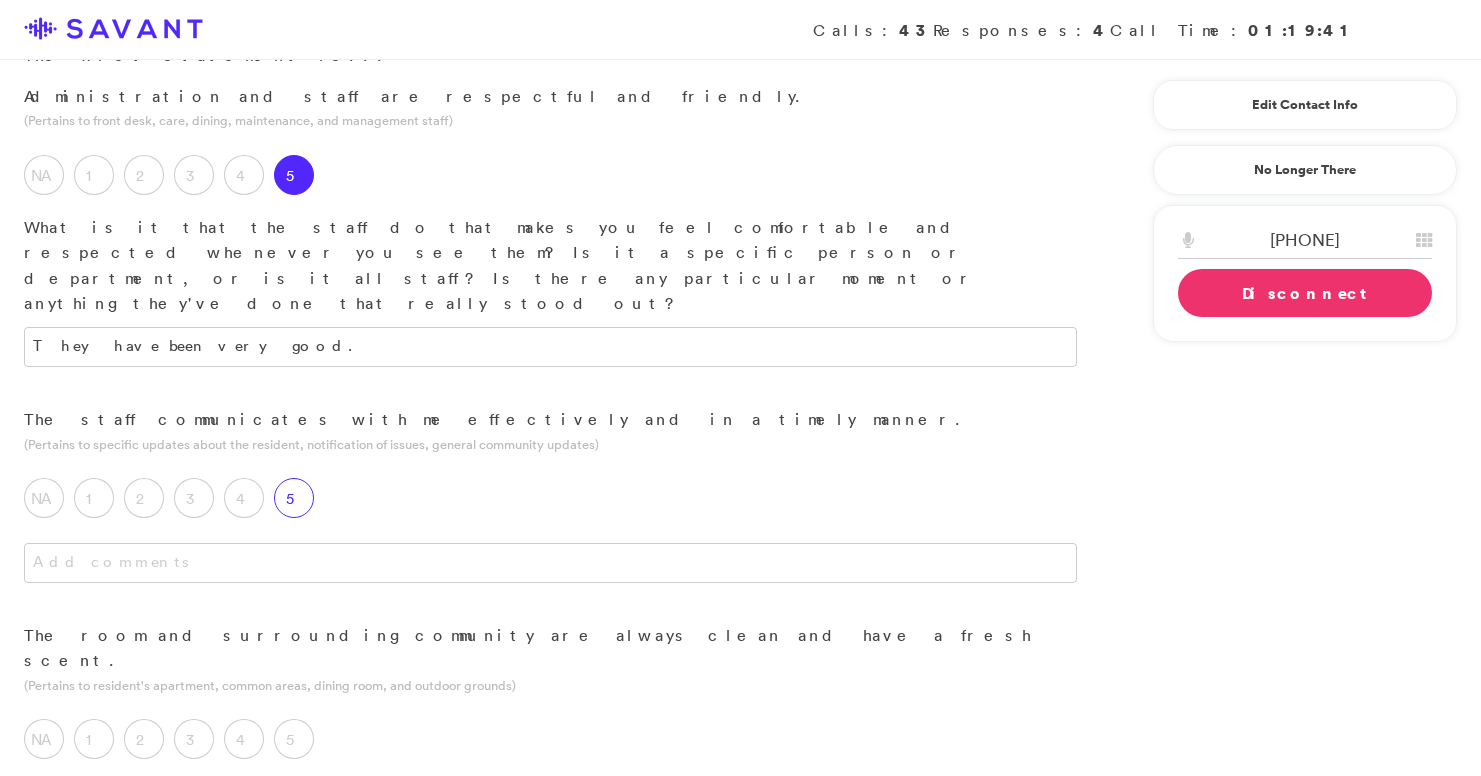 click on "5" at bounding box center (294, 498) 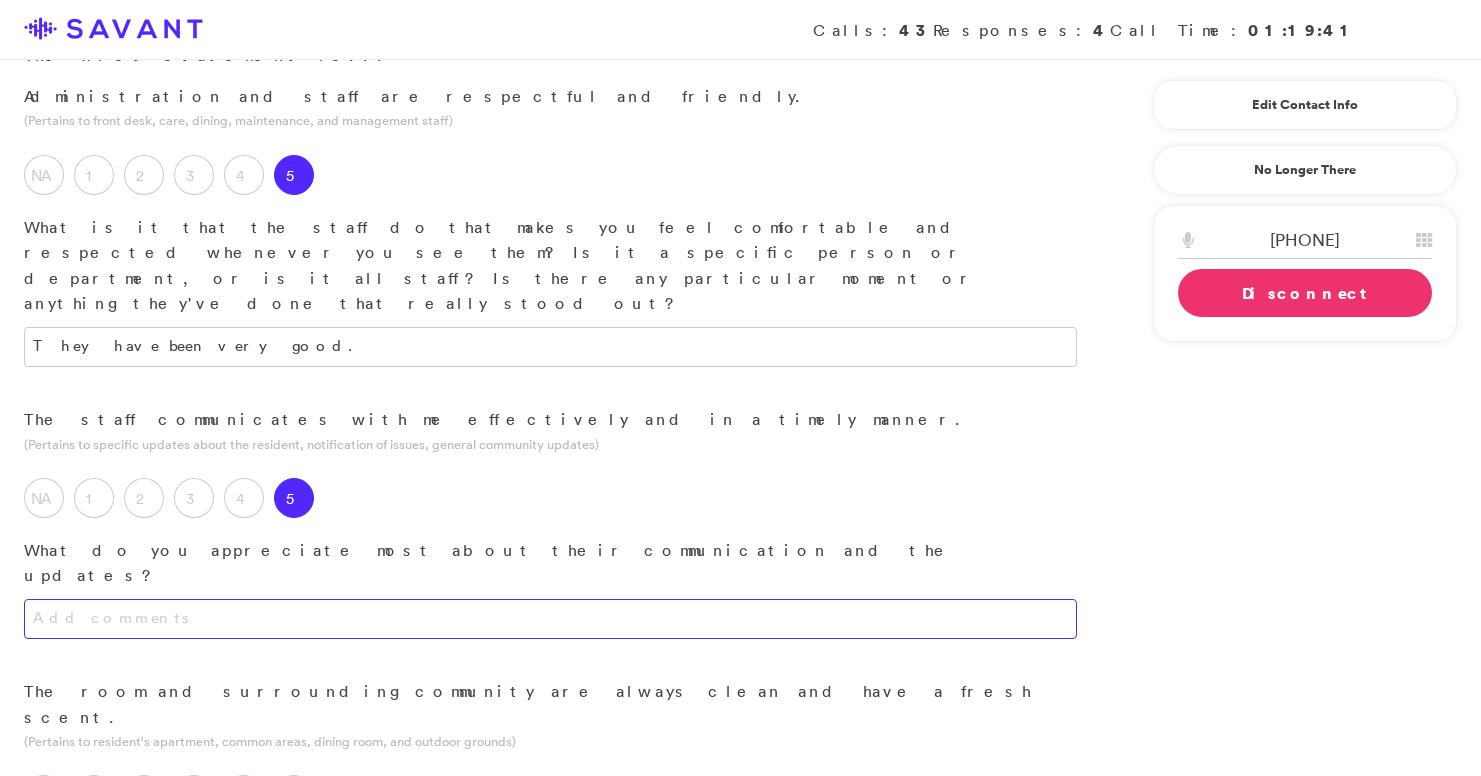 click at bounding box center (550, 619) 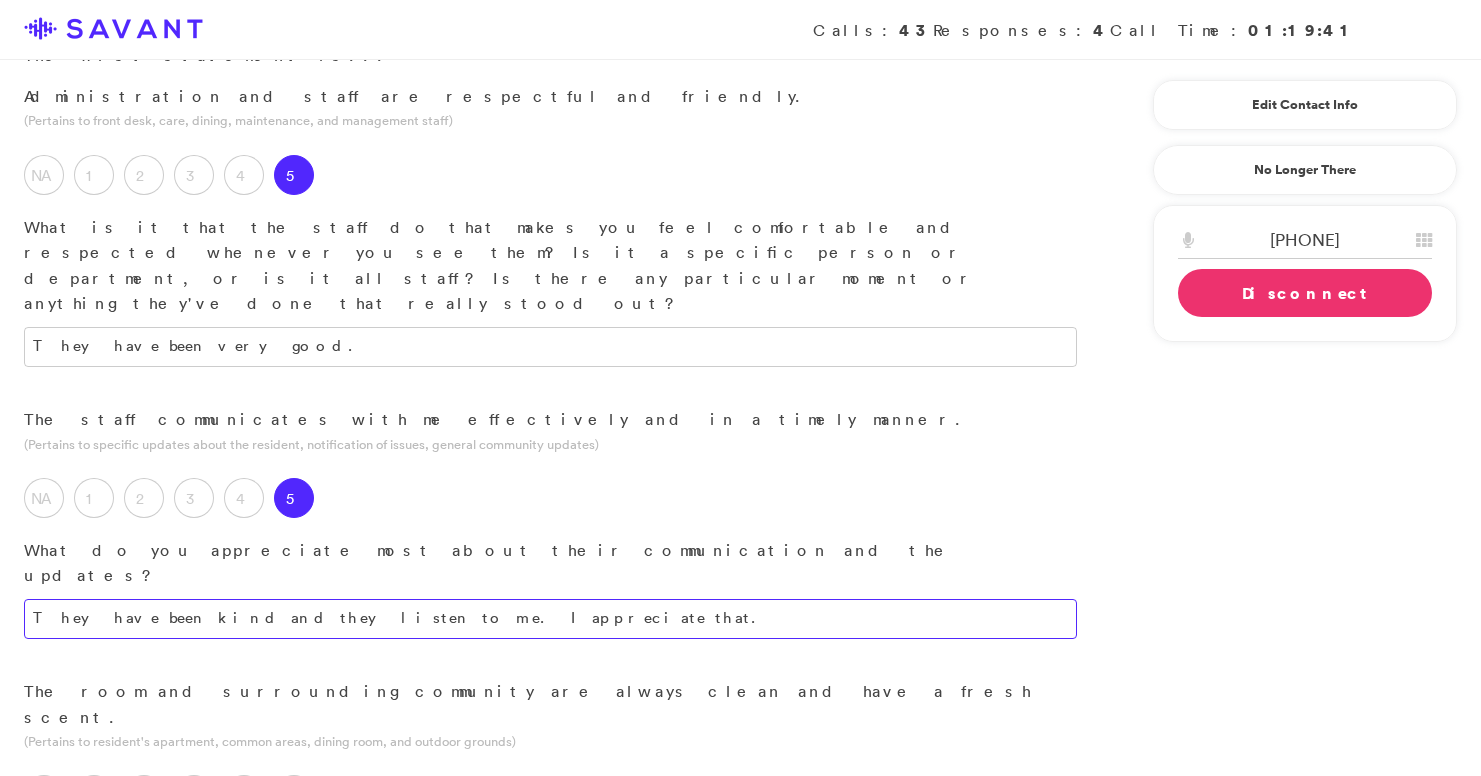 type on "They have been kind and they listen to me. I appreciate that." 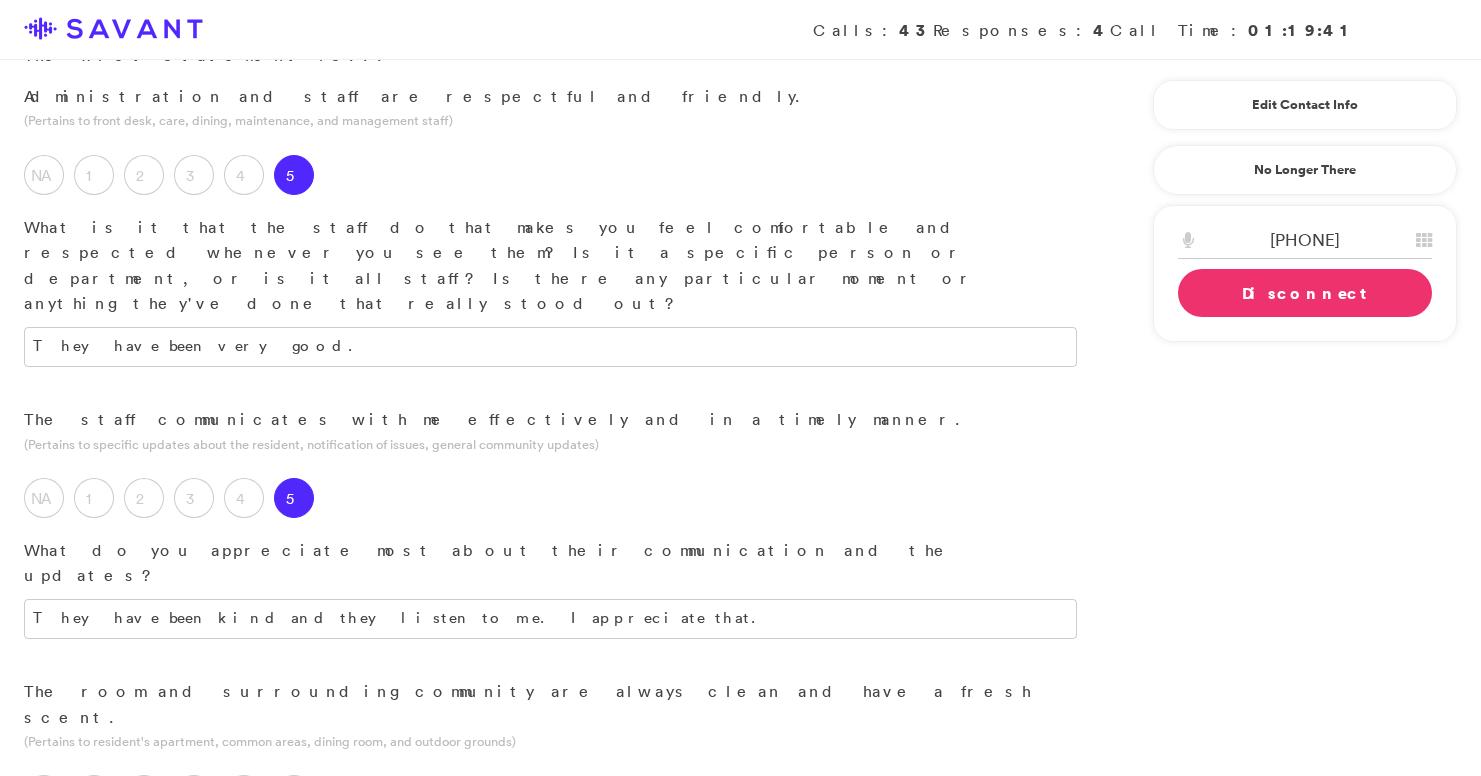 click at bounding box center (550, 860) 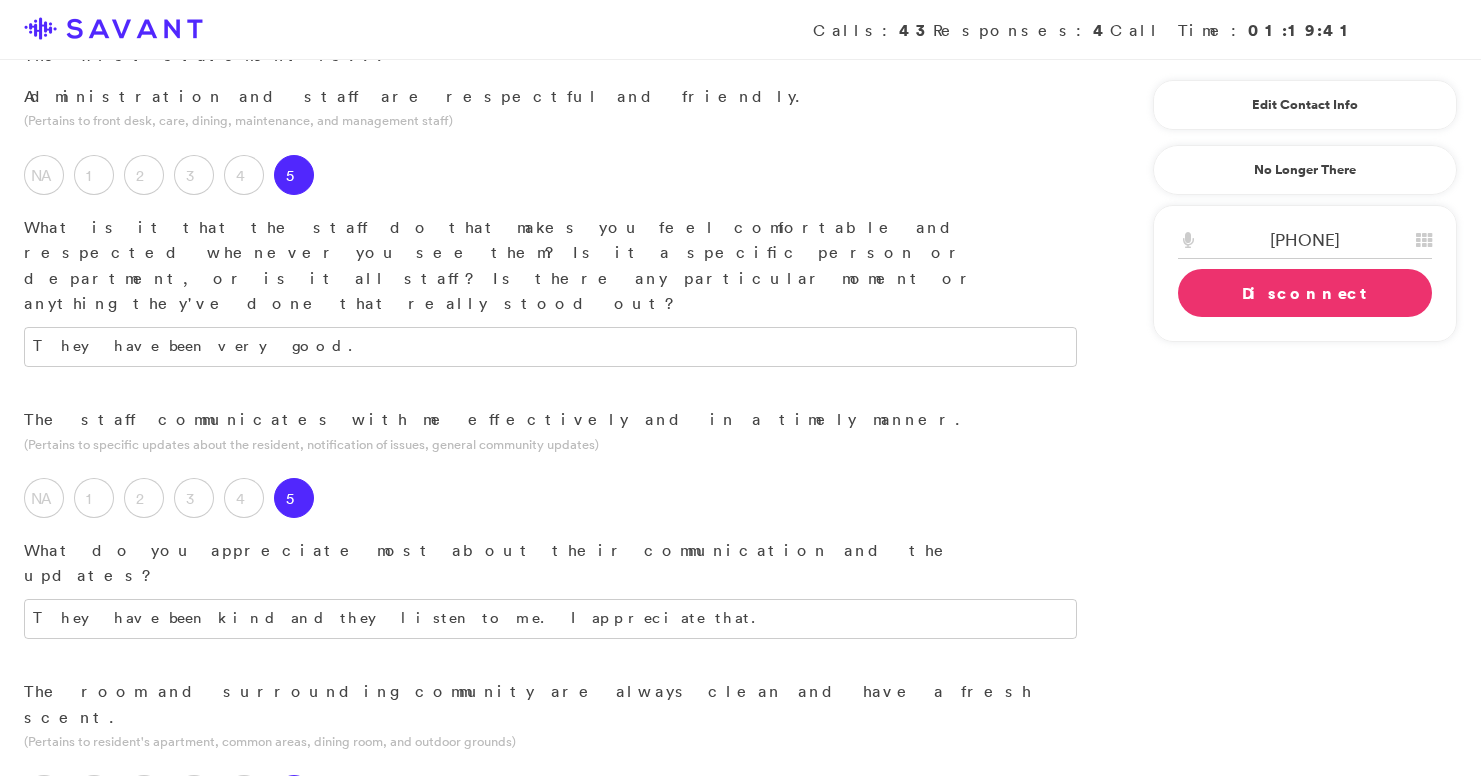 type on "They do a good job at cleaning." 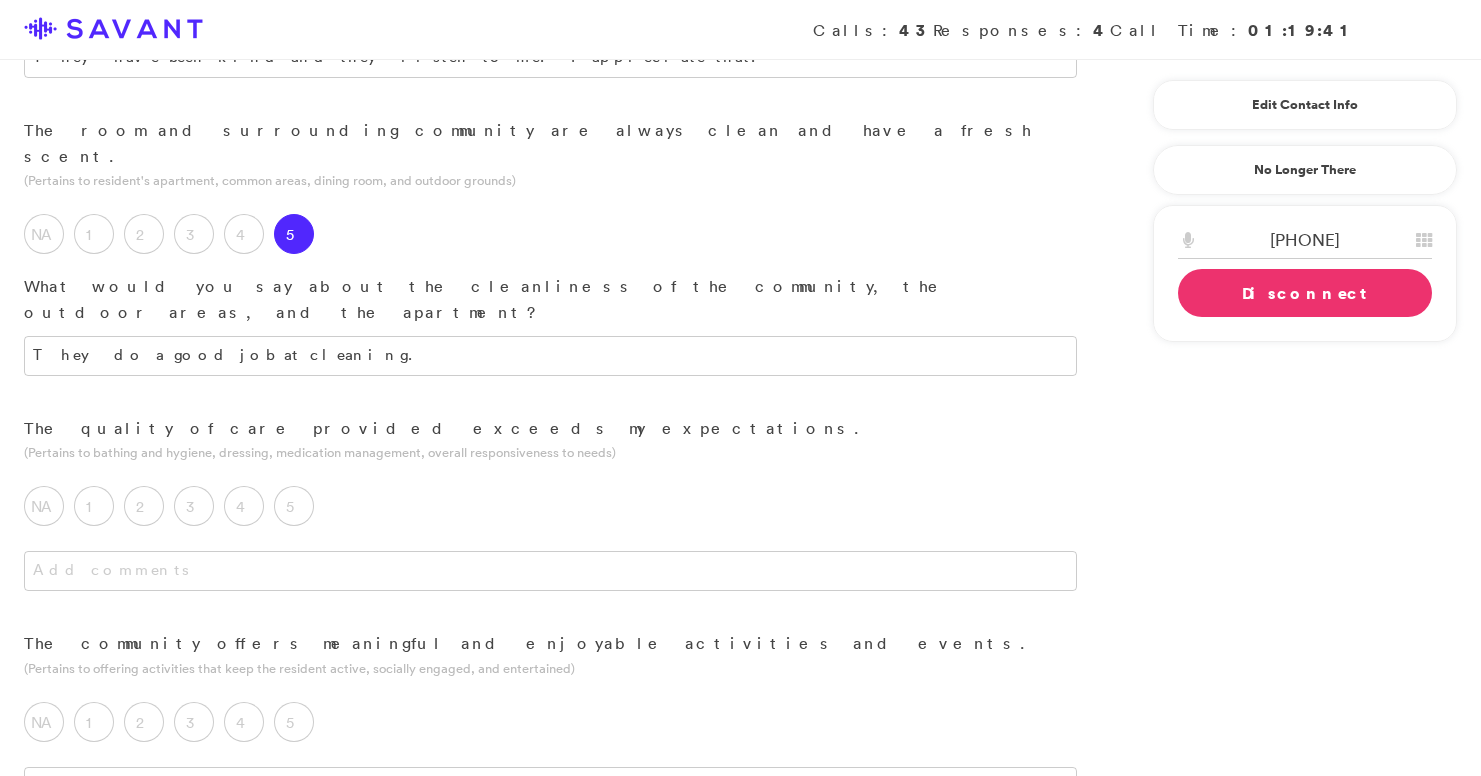 scroll, scrollTop: 878, scrollLeft: 0, axis: vertical 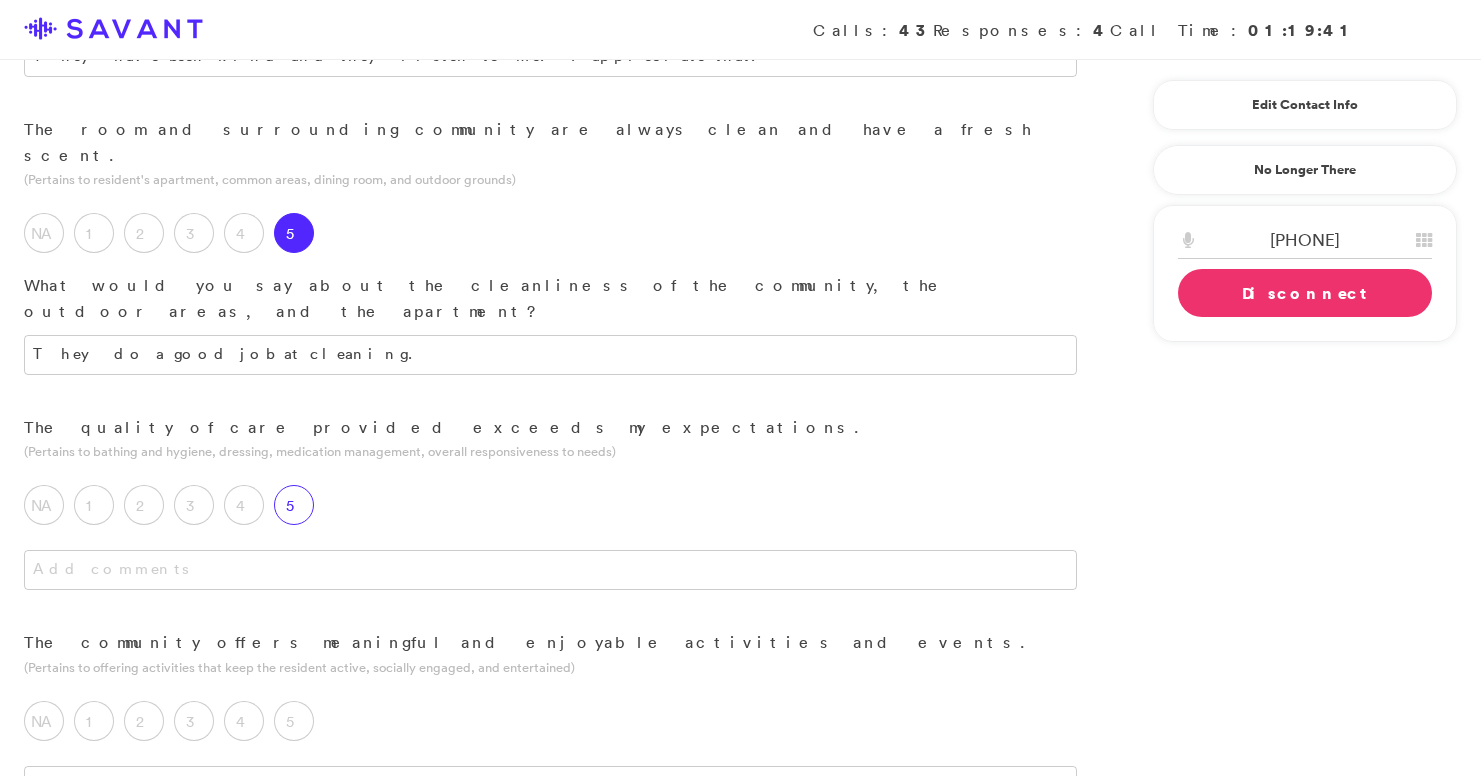click on "5" at bounding box center (294, 505) 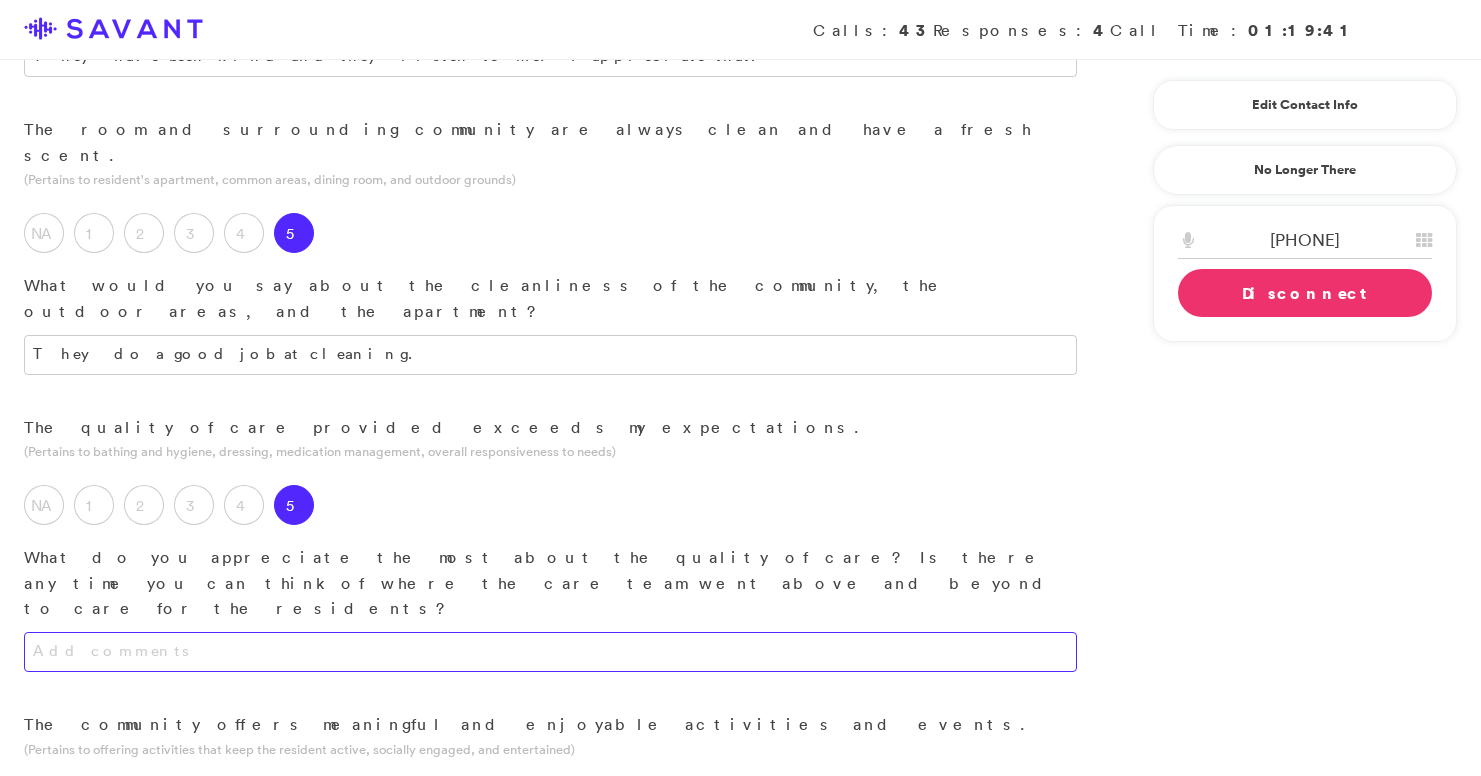 click at bounding box center (550, 652) 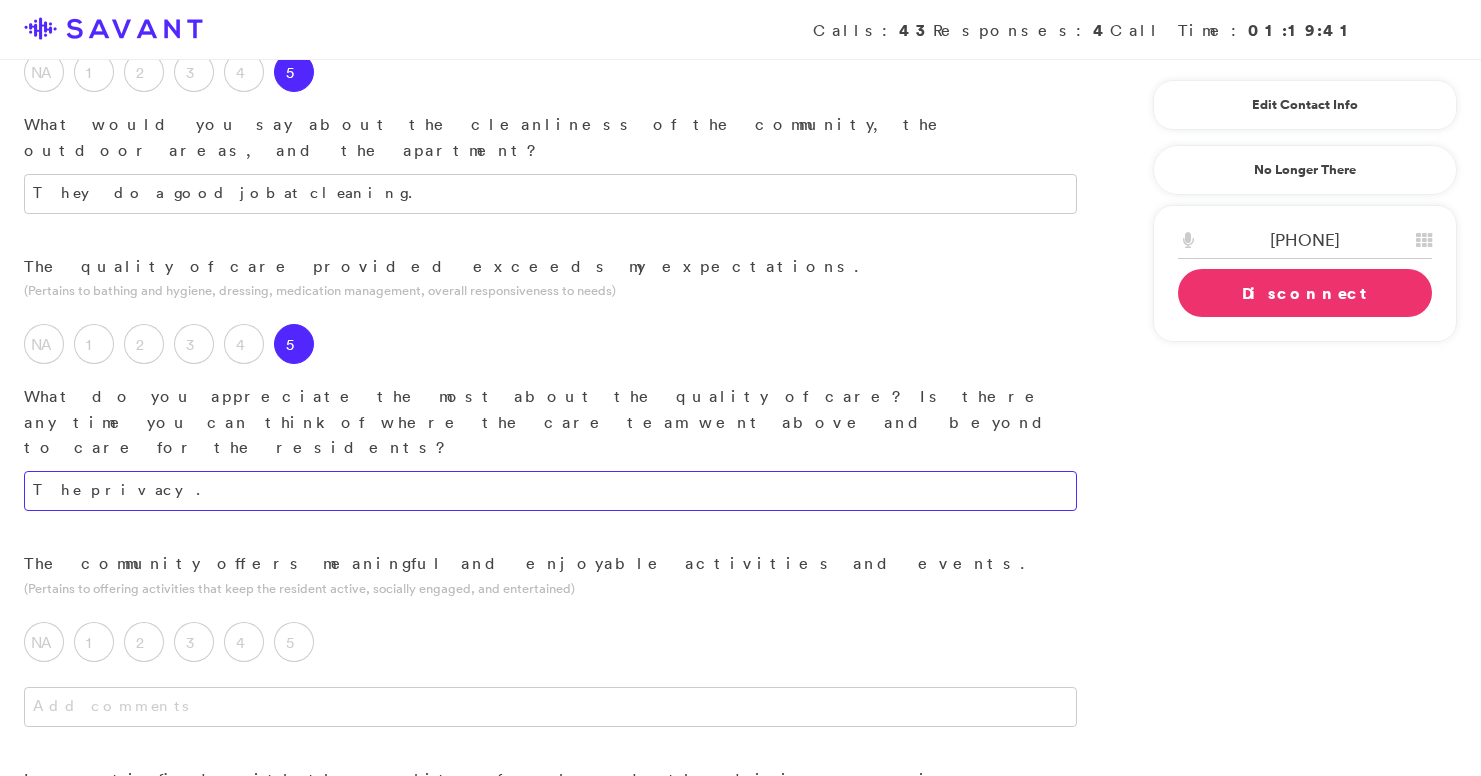 scroll, scrollTop: 1048, scrollLeft: 0, axis: vertical 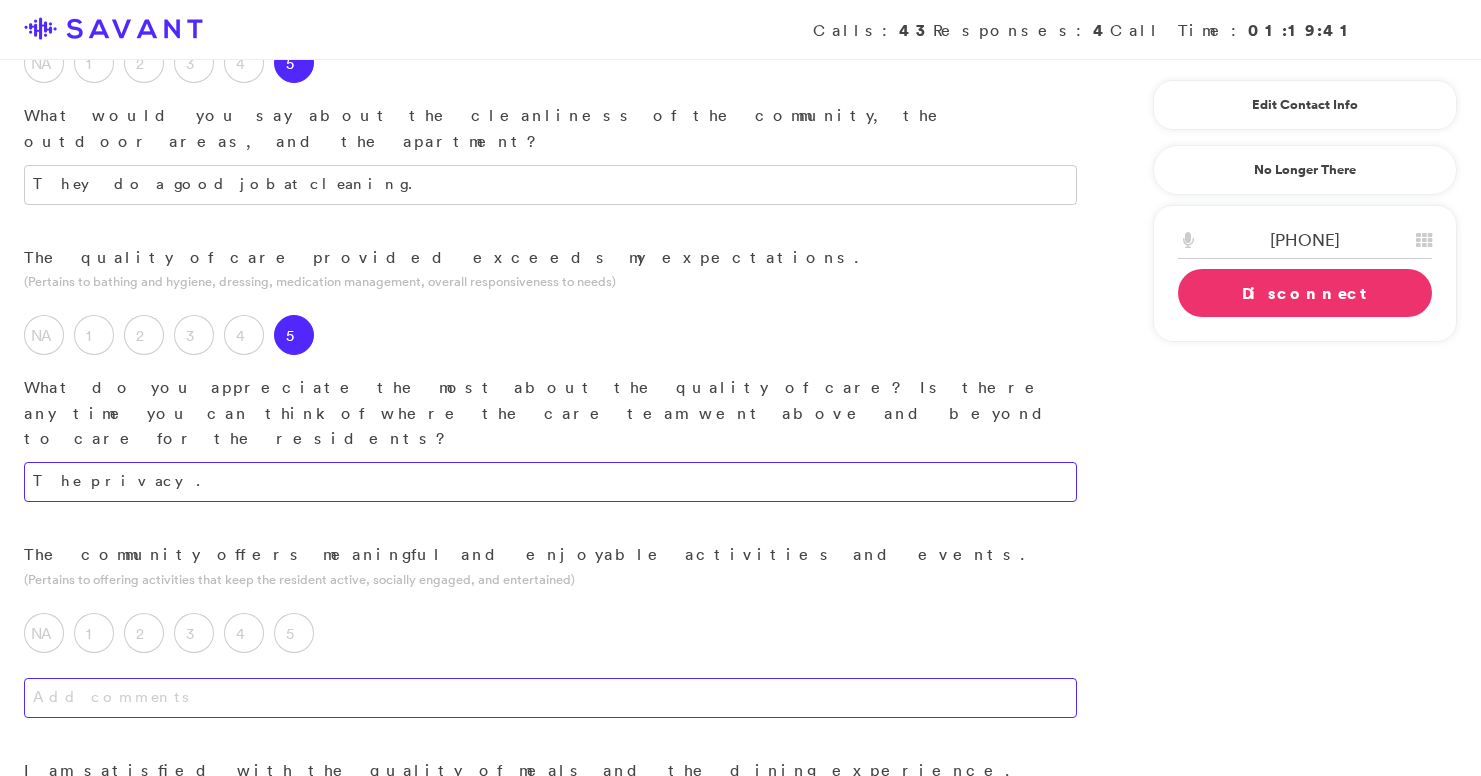 type on "The privacy." 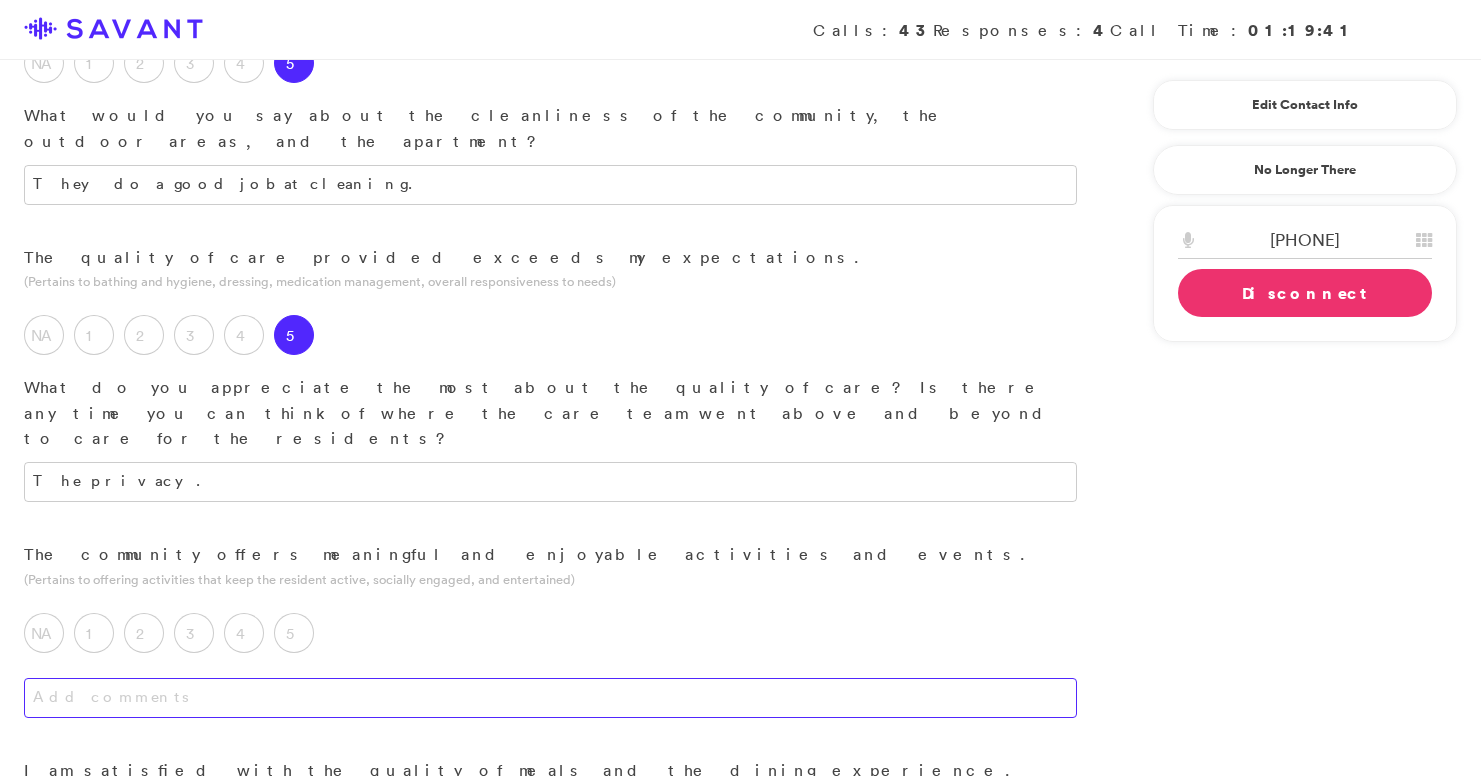 click at bounding box center (550, 698) 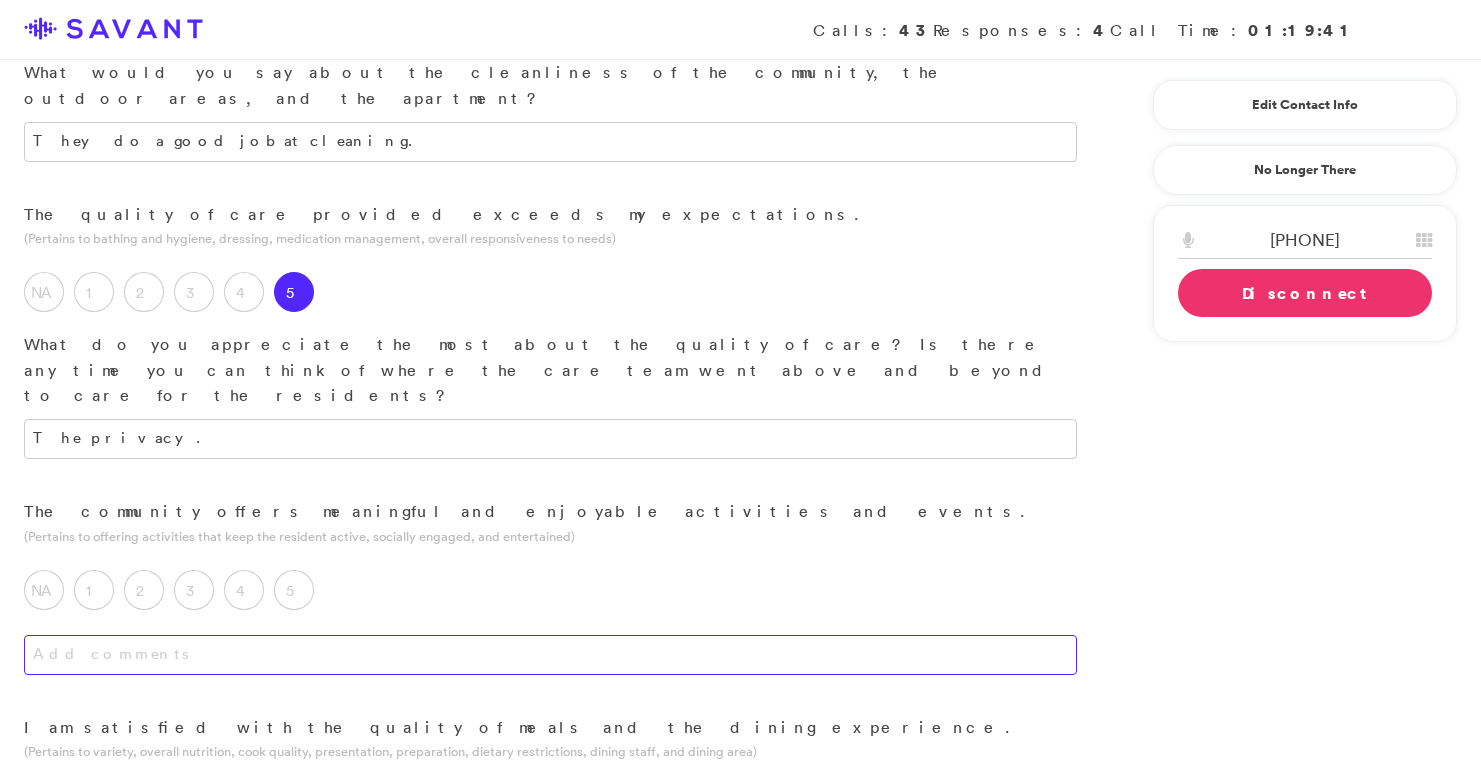 scroll, scrollTop: 1096, scrollLeft: 0, axis: vertical 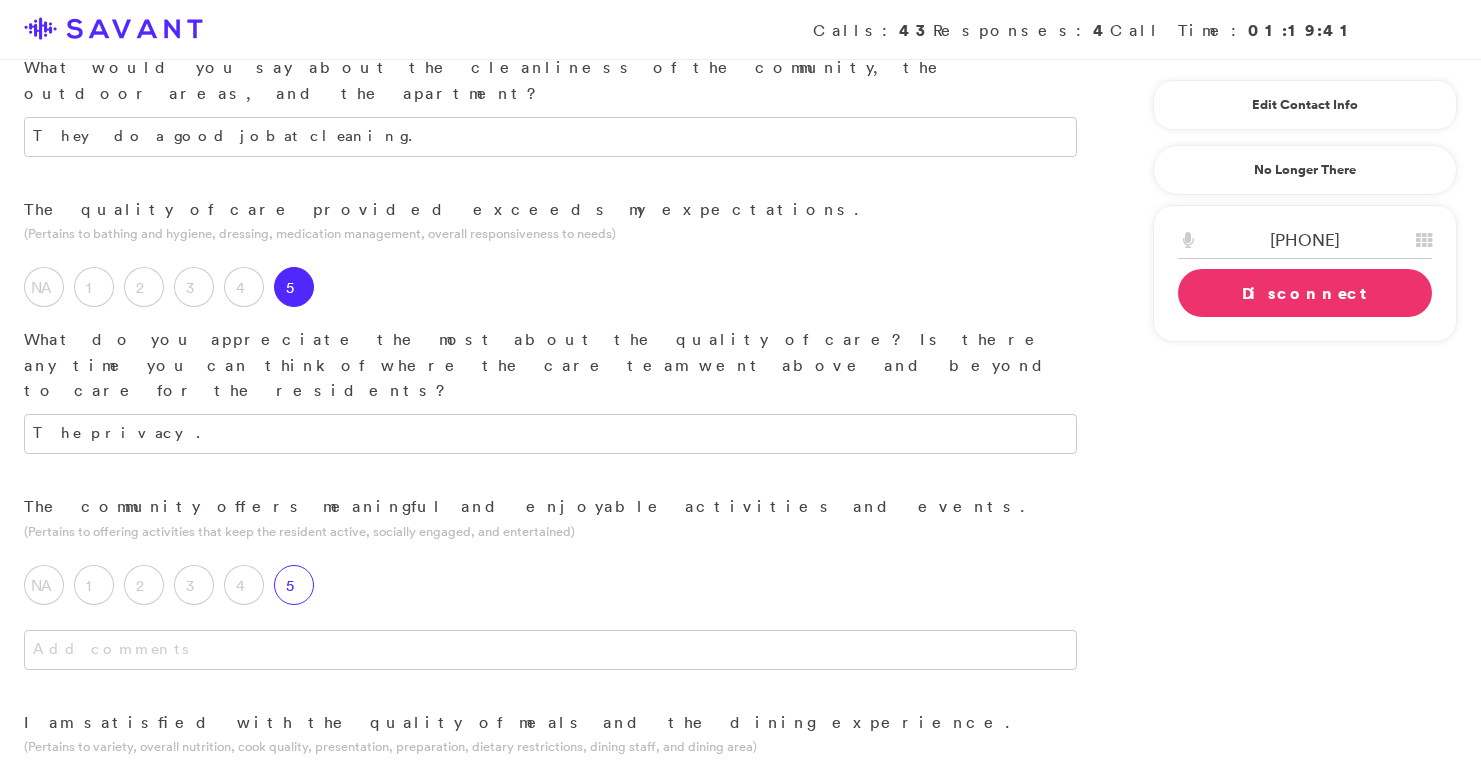 click on "5" at bounding box center (299, 590) 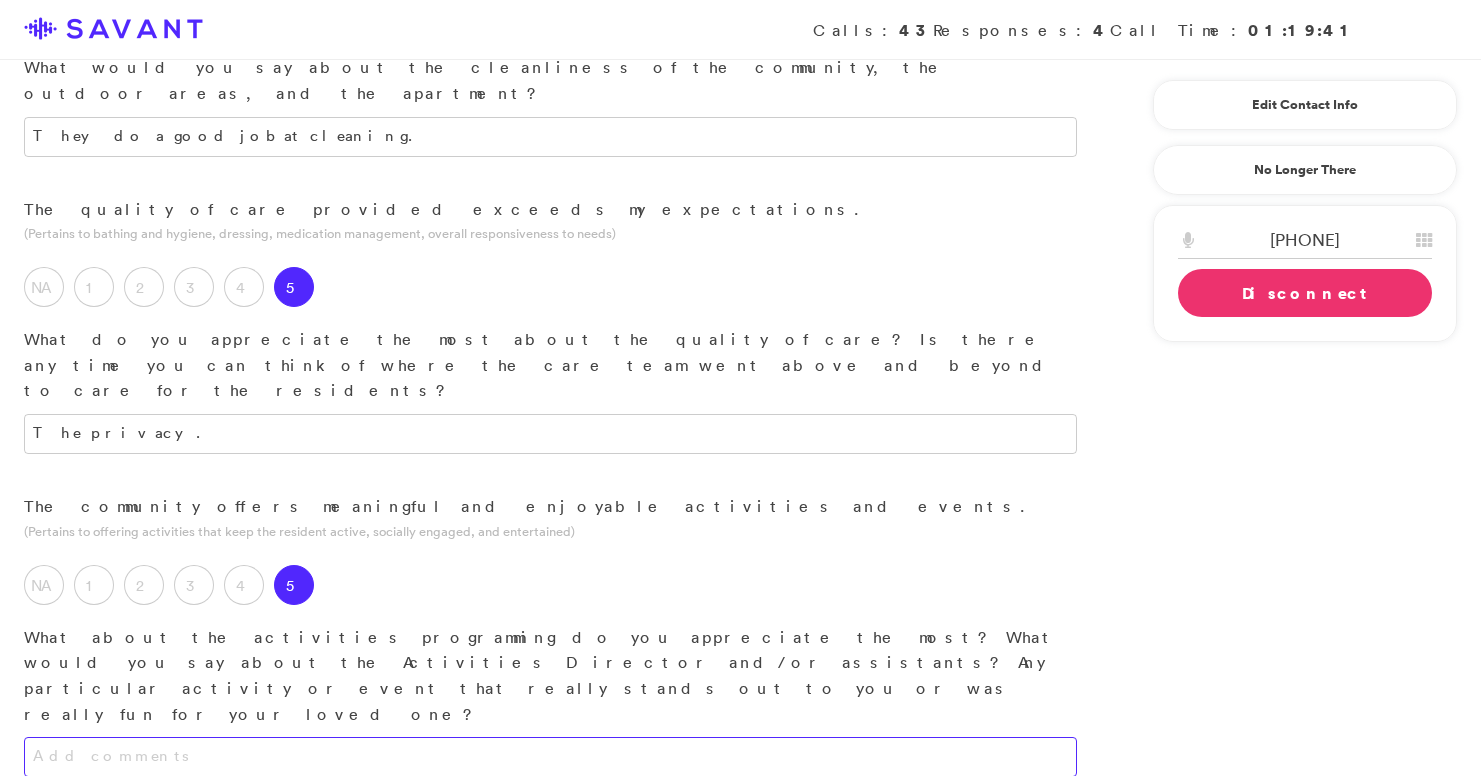 click at bounding box center (550, 757) 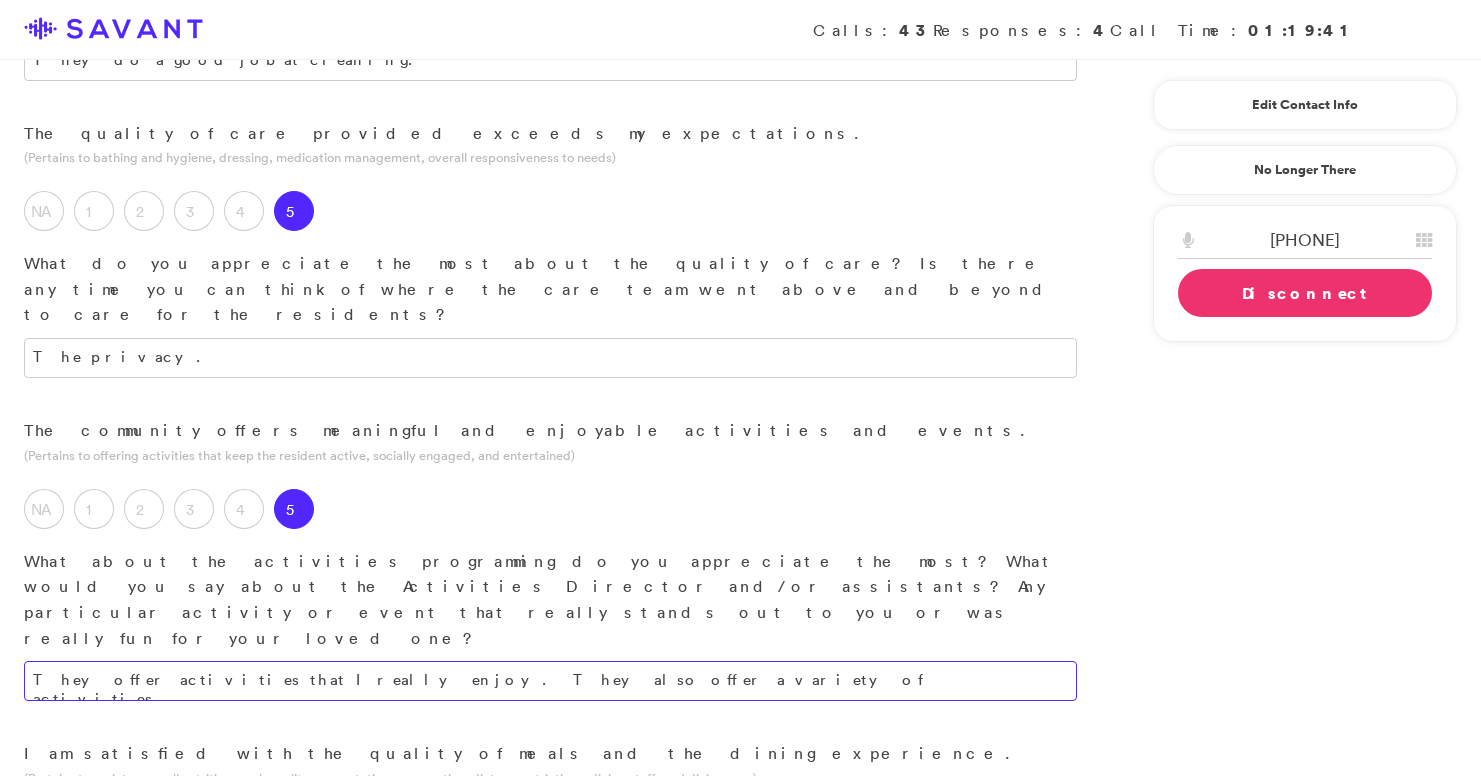scroll, scrollTop: 1181, scrollLeft: 0, axis: vertical 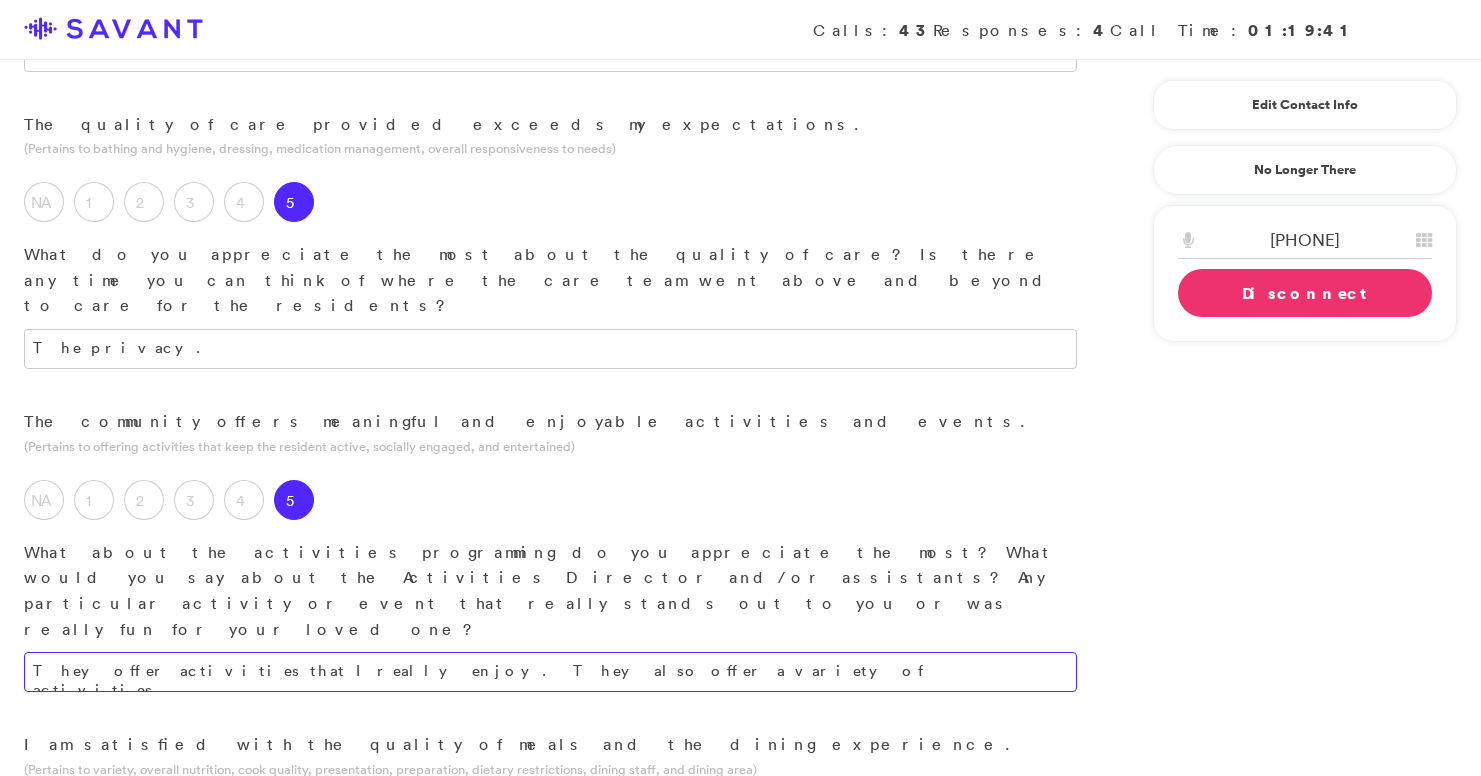 type on "They offer activities that I really enjoy. They also offer a variety of activities." 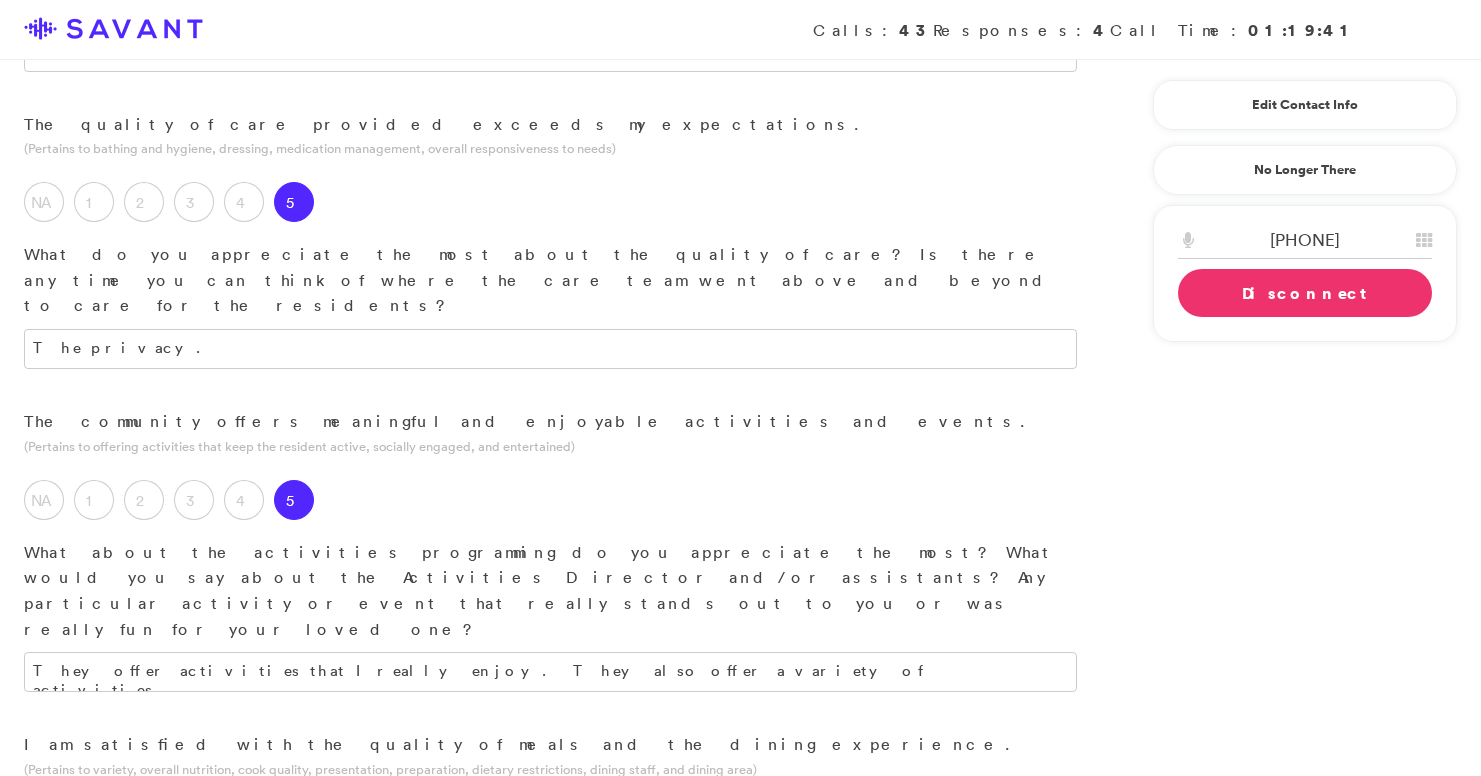 click at bounding box center (550, 888) 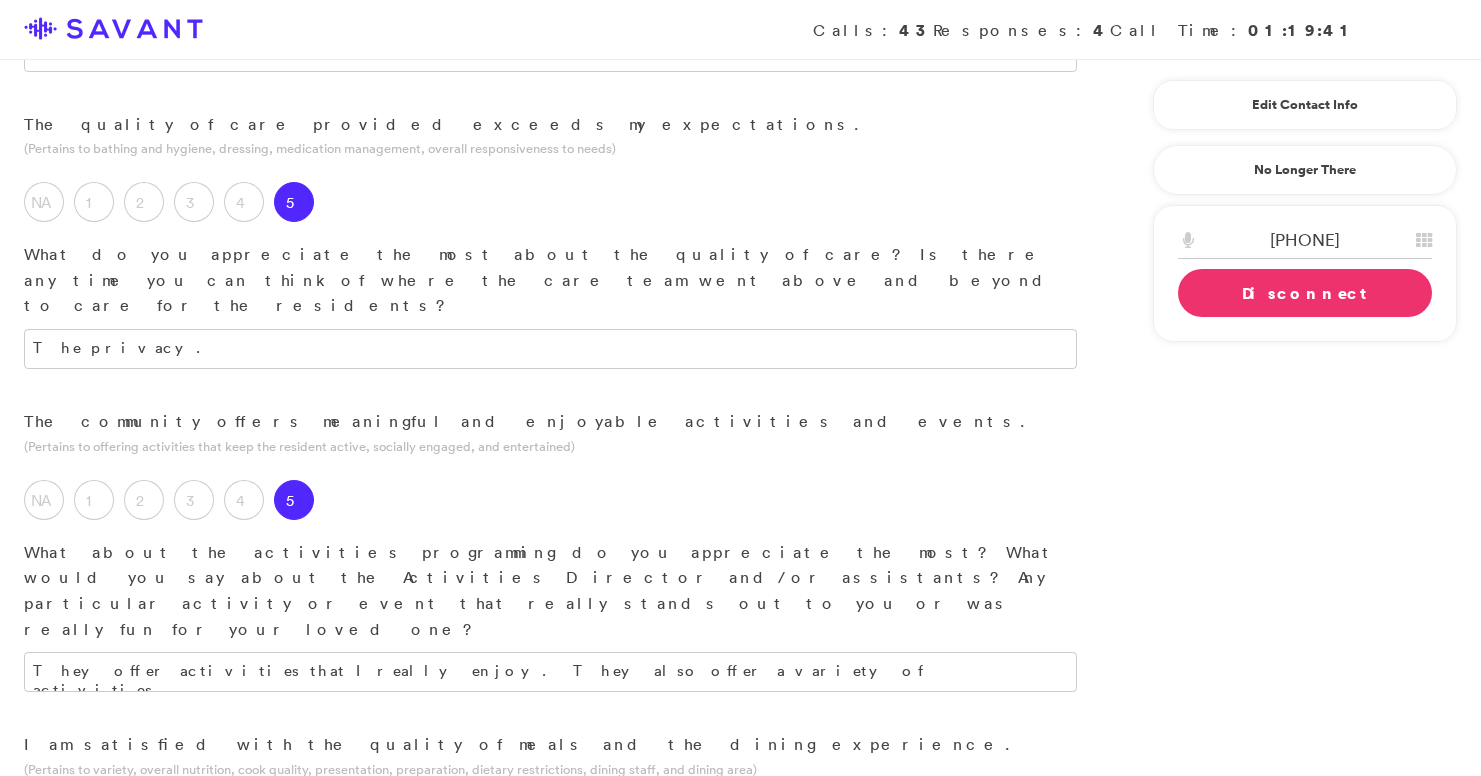 drag, startPoint x: 953, startPoint y: 631, endPoint x: 315, endPoint y: 635, distance: 638.0125 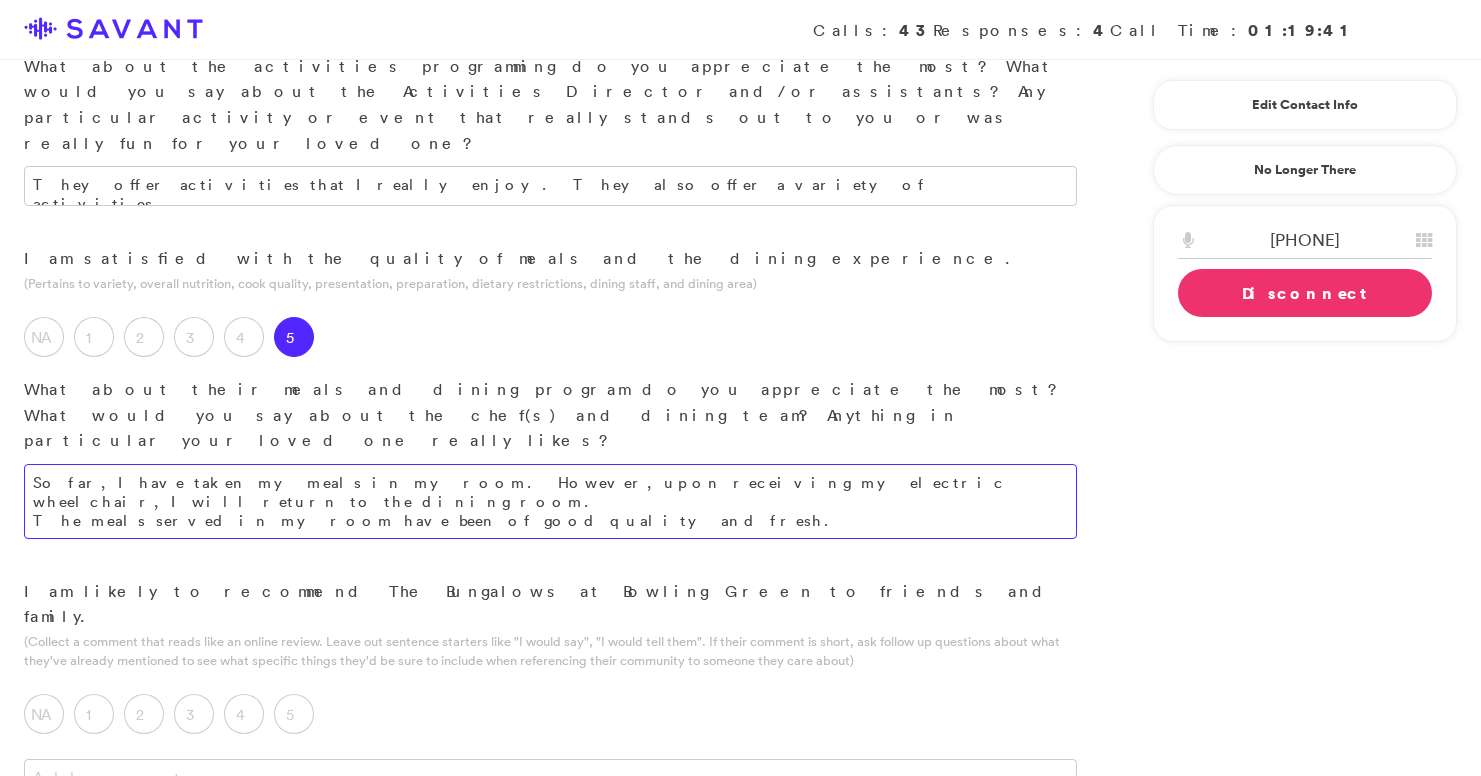 scroll, scrollTop: 1673, scrollLeft: 0, axis: vertical 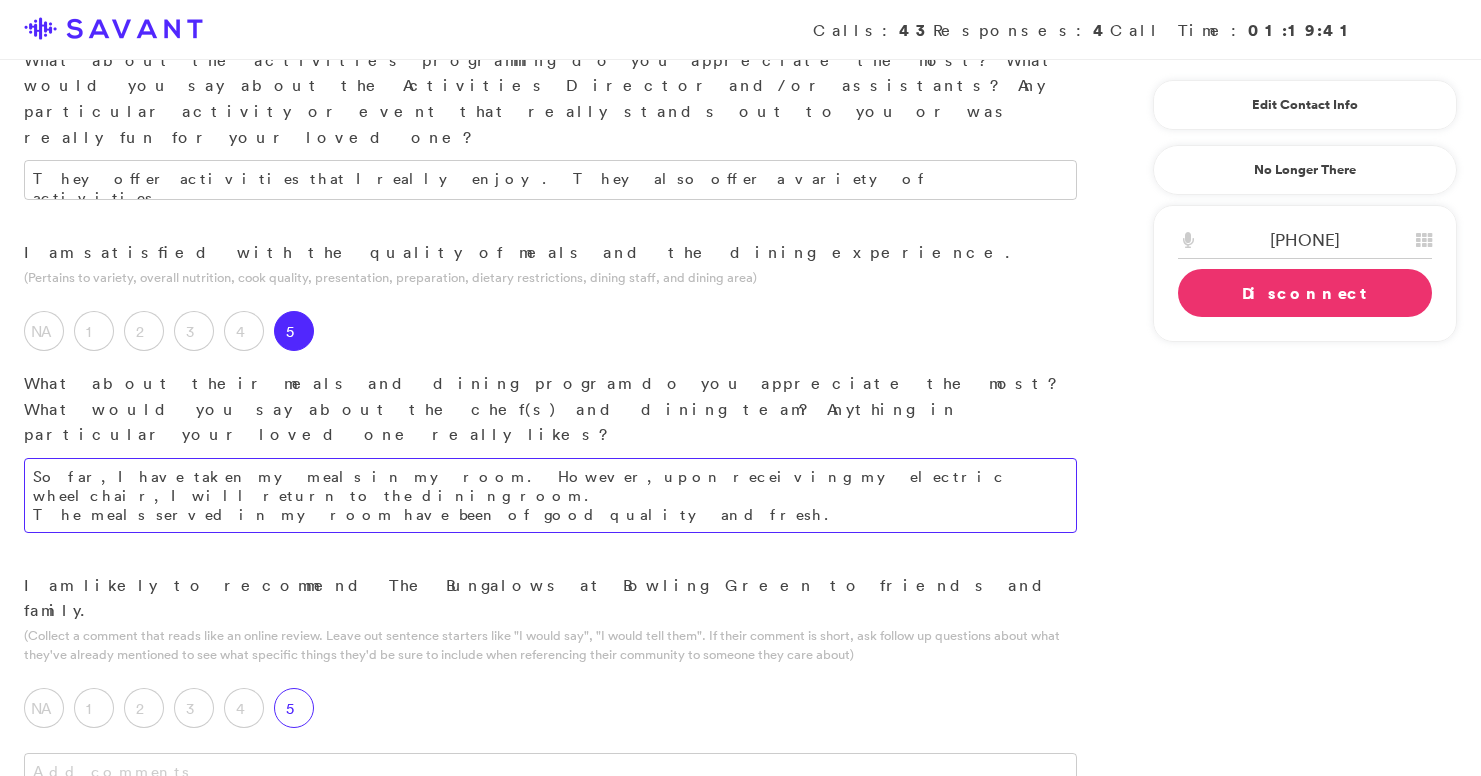 type on "So far, I have taken my meals in my room. However, upon receiving my electric wheelchair, I will return to the dining room.
The meals served in my room have been of good quality and fresh." 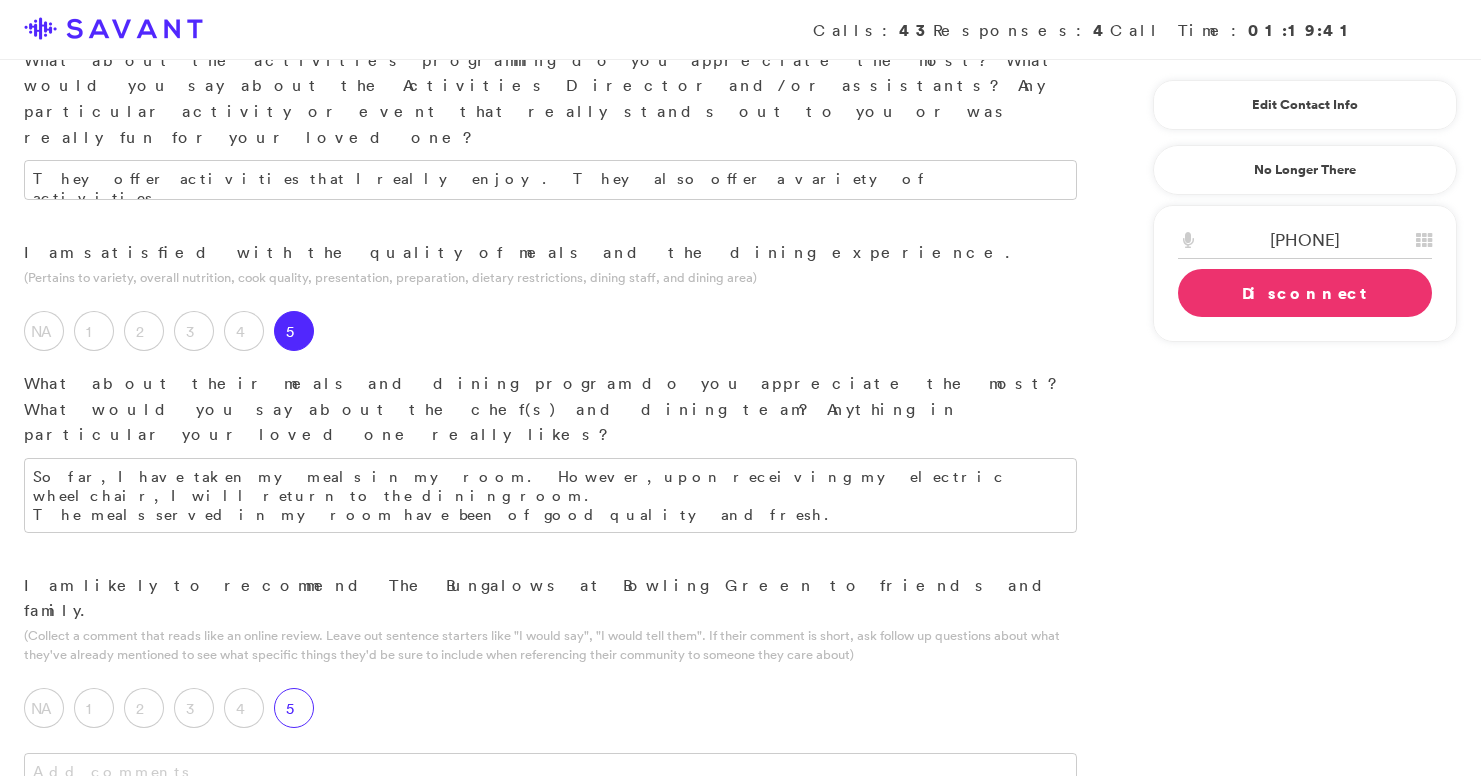 click on "5" at bounding box center [294, 708] 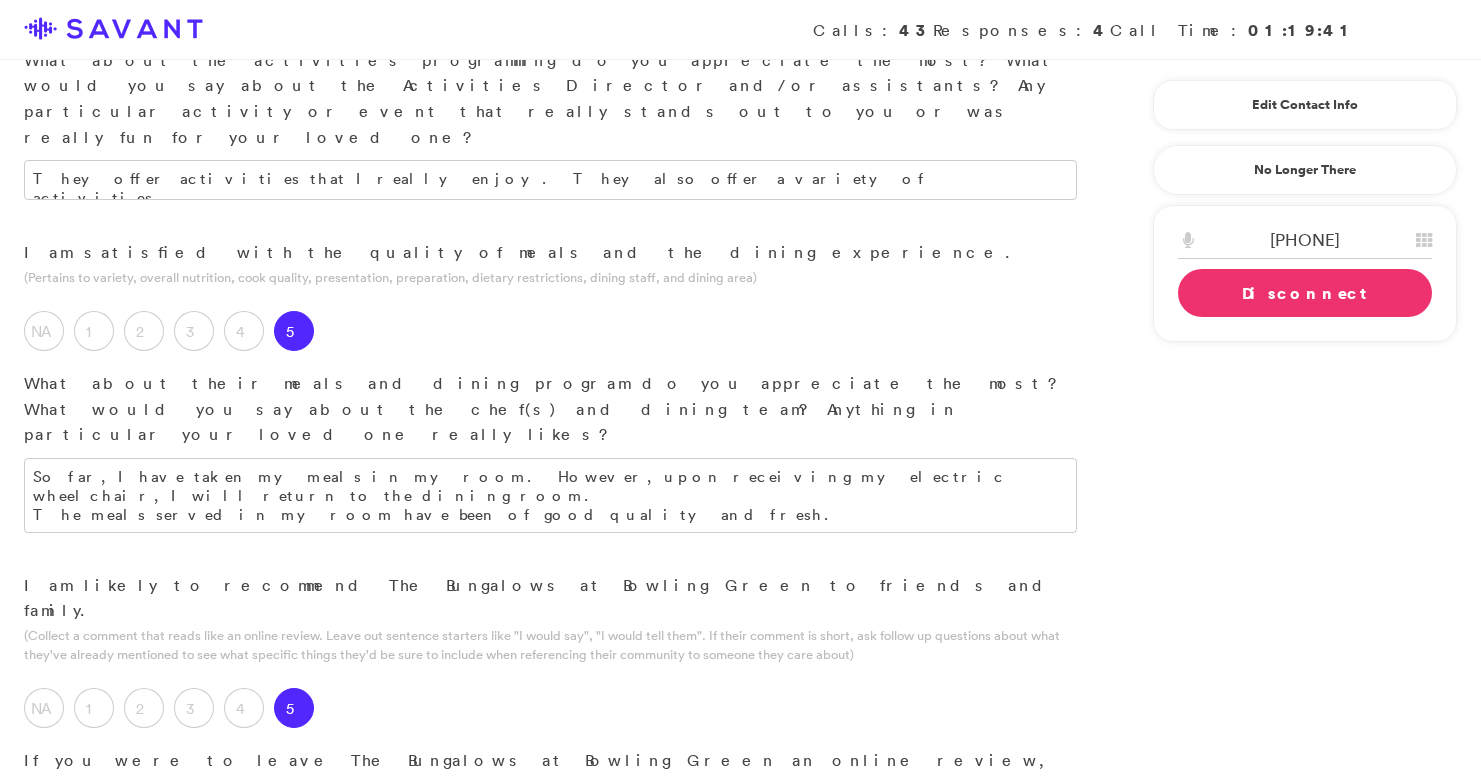 drag, startPoint x: 364, startPoint y: 532, endPoint x: 350, endPoint y: 530, distance: 14.142136 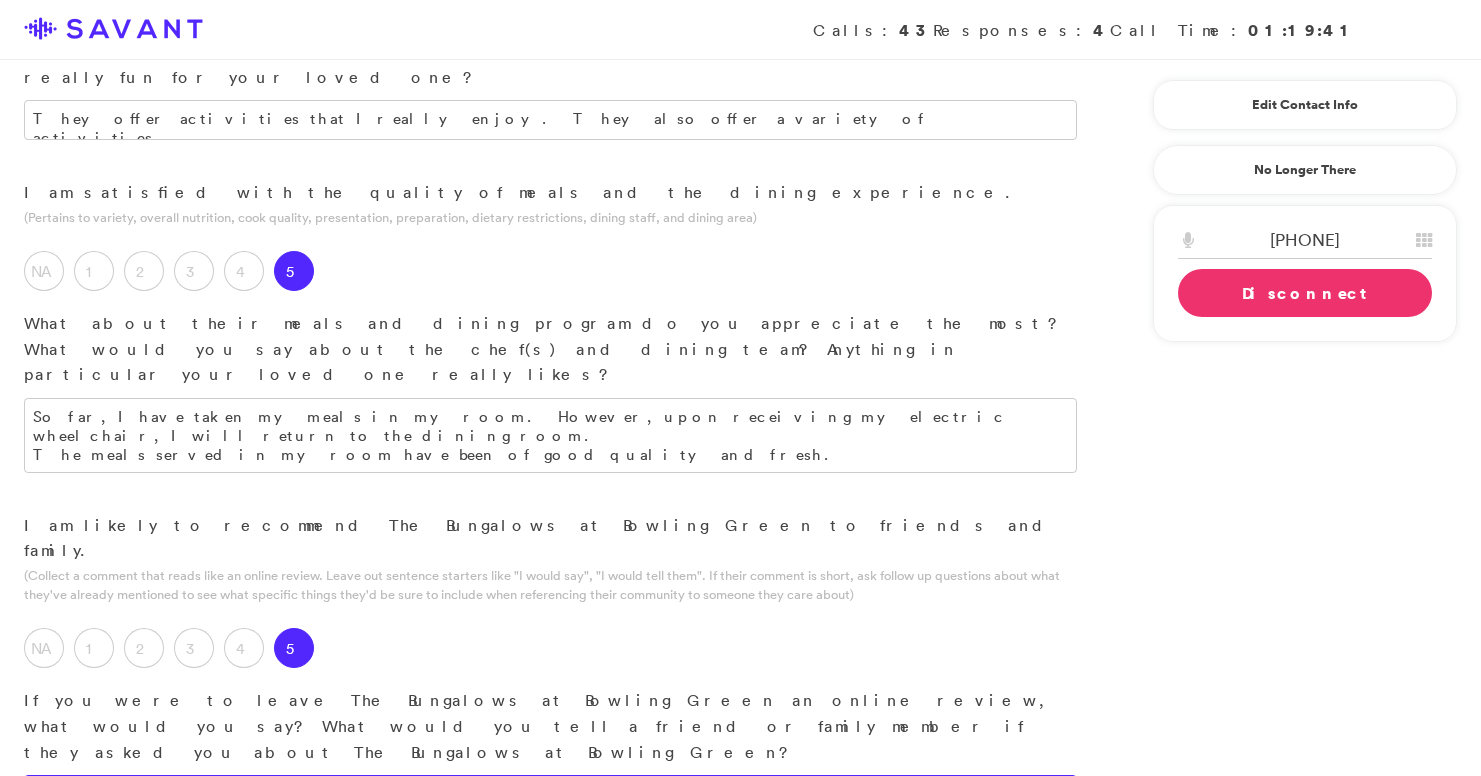 scroll, scrollTop: 1734, scrollLeft: 0, axis: vertical 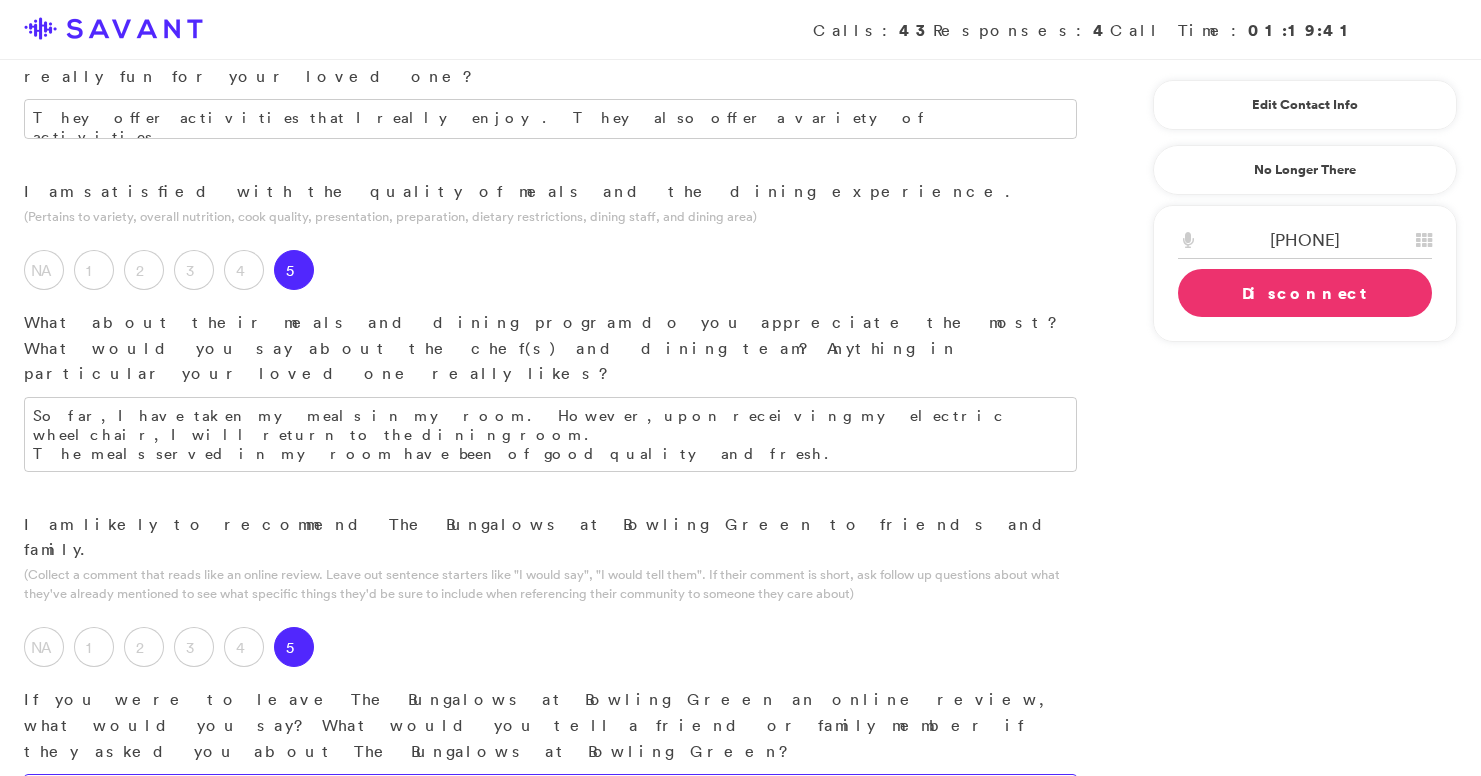 type on "The friendliness, the privacy, the swiftness of their response to your call button, I would rate those a number five." 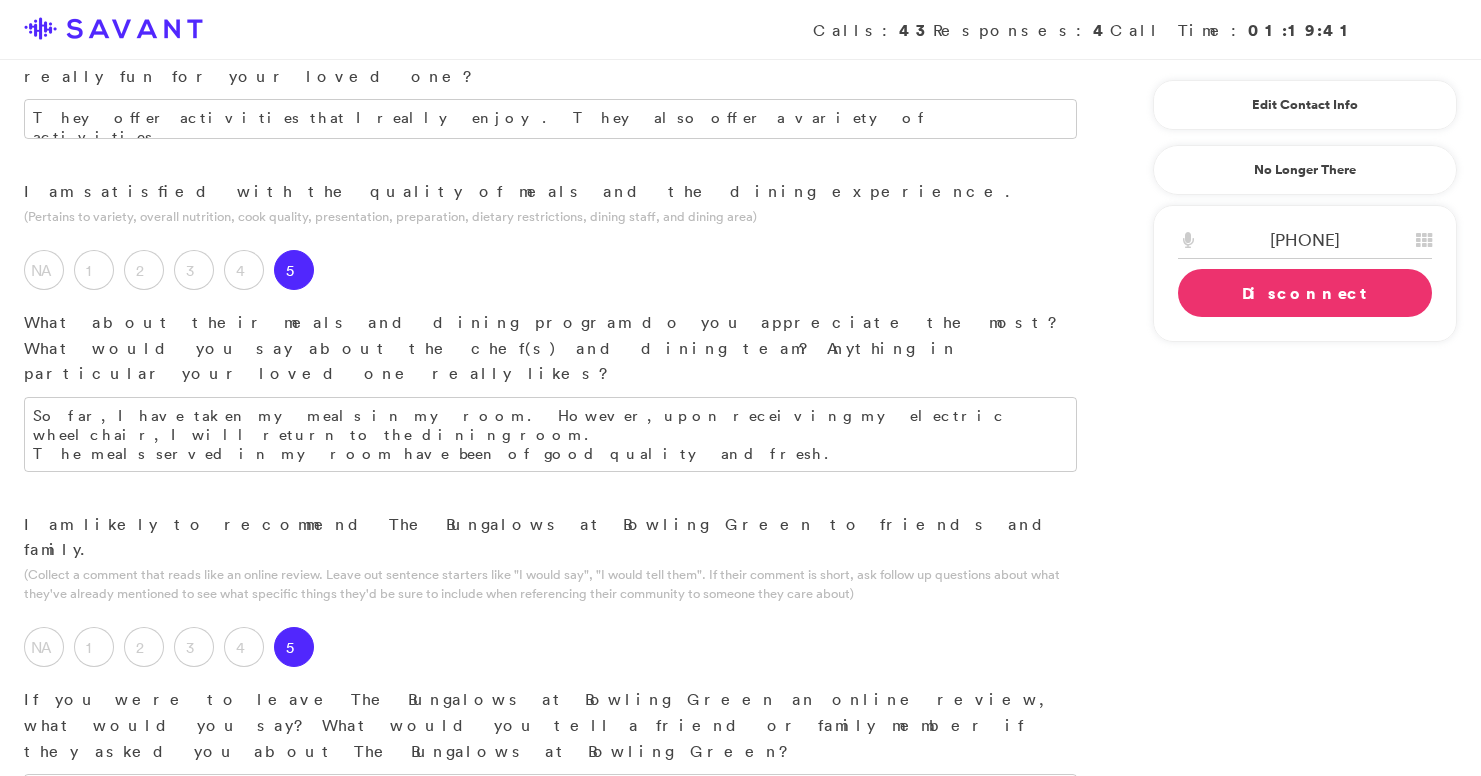 click at bounding box center (550, 927) 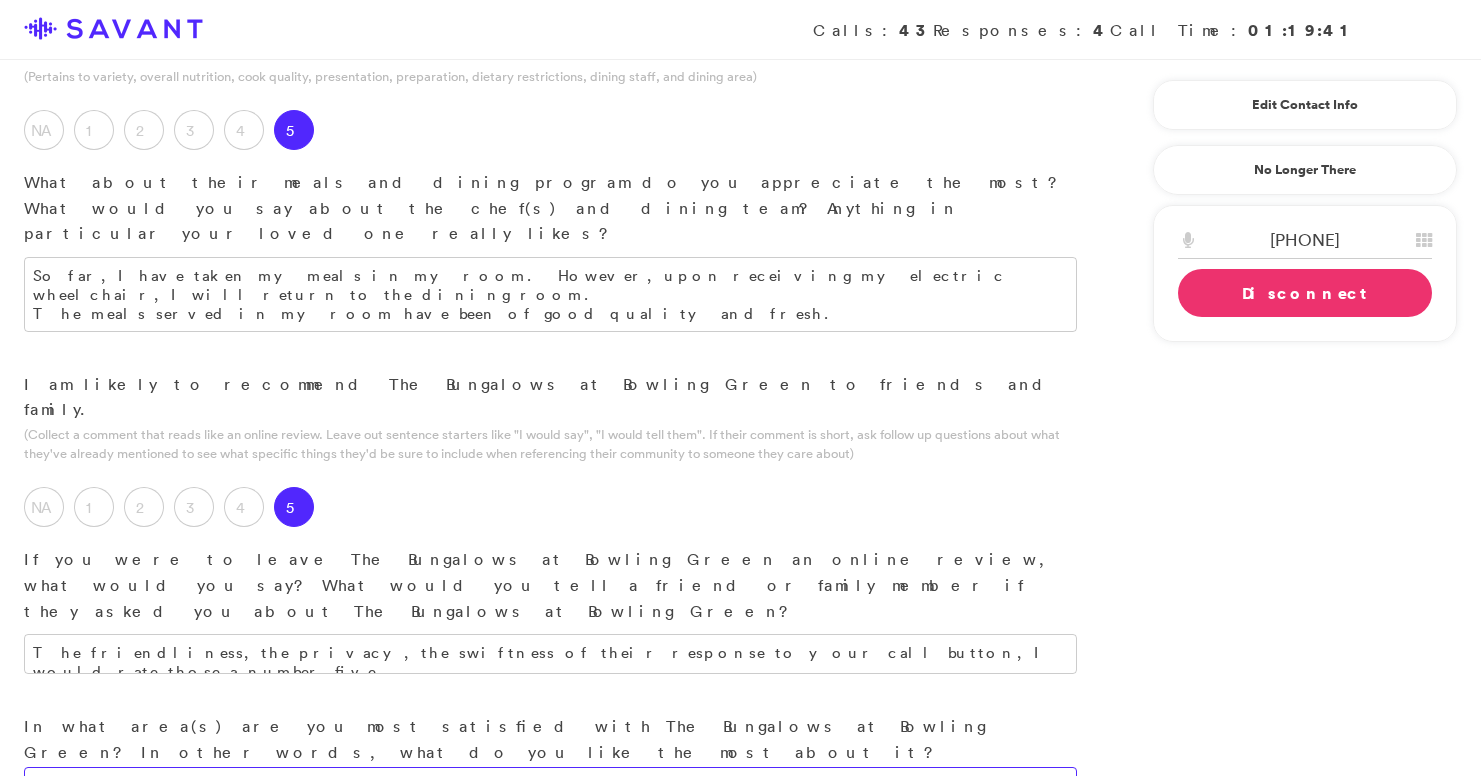 scroll, scrollTop: 1878, scrollLeft: 0, axis: vertical 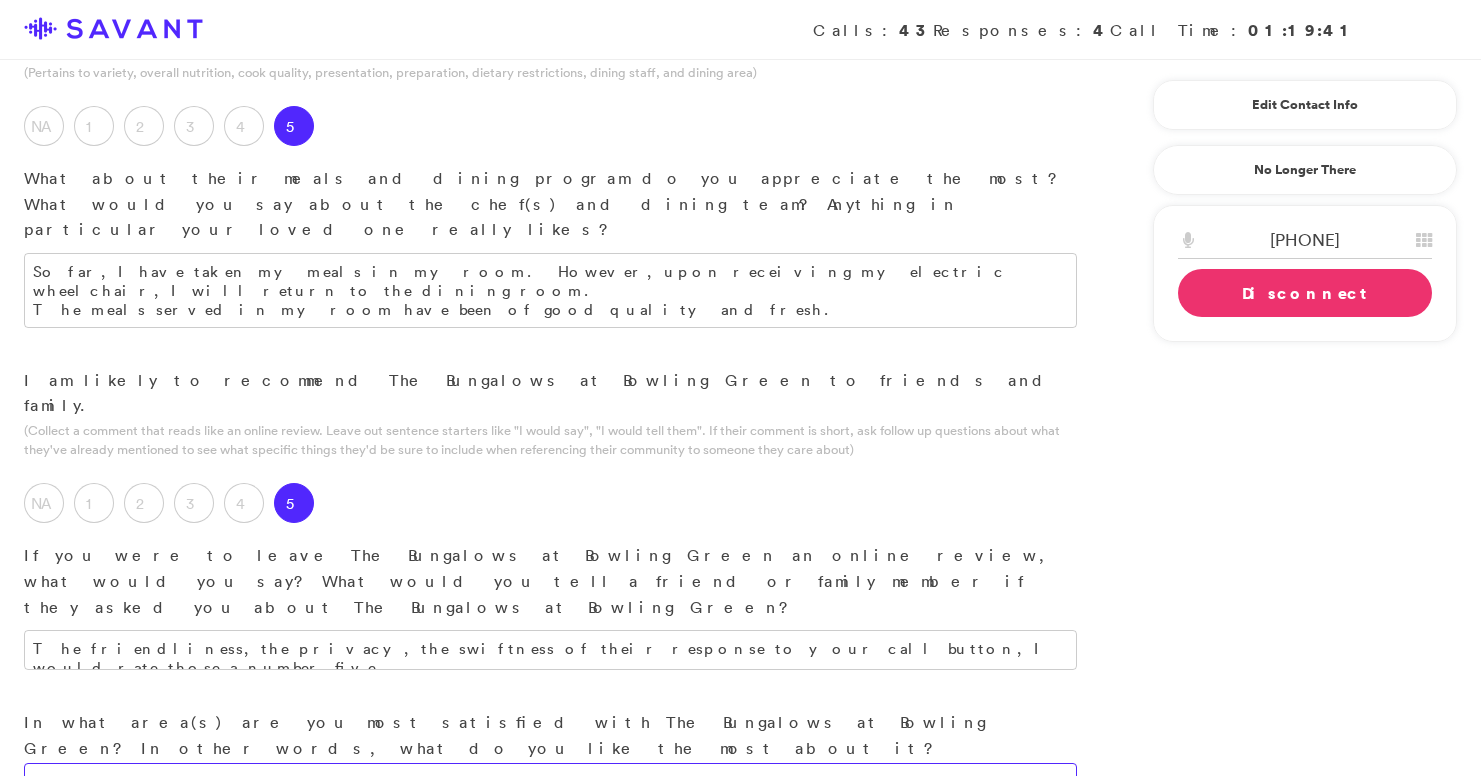 type on "The communication between the upper-level administrators here, that they're kind enough to come into my room and discuss issues if I have issues and talk to me about what I want to say." 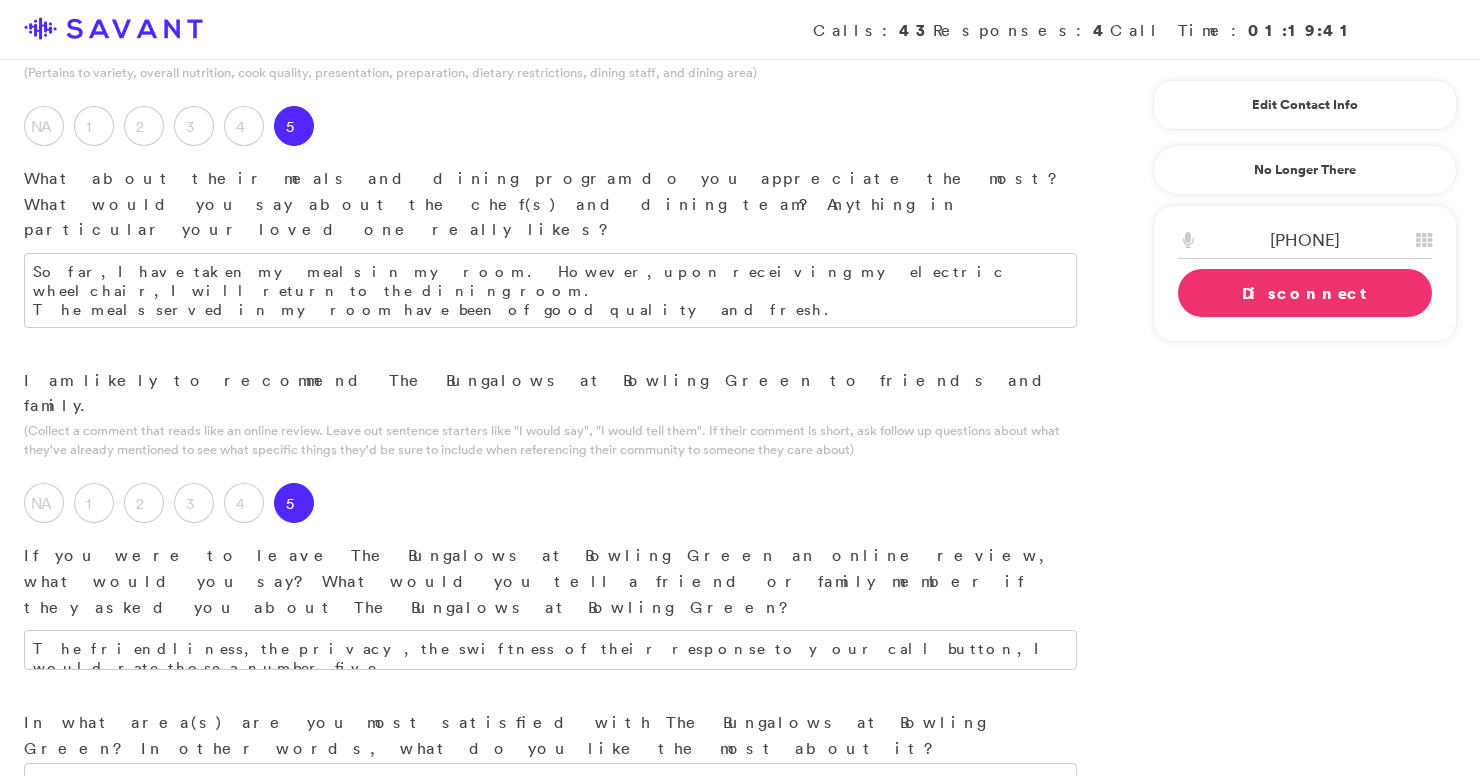 click at bounding box center [550, 953] 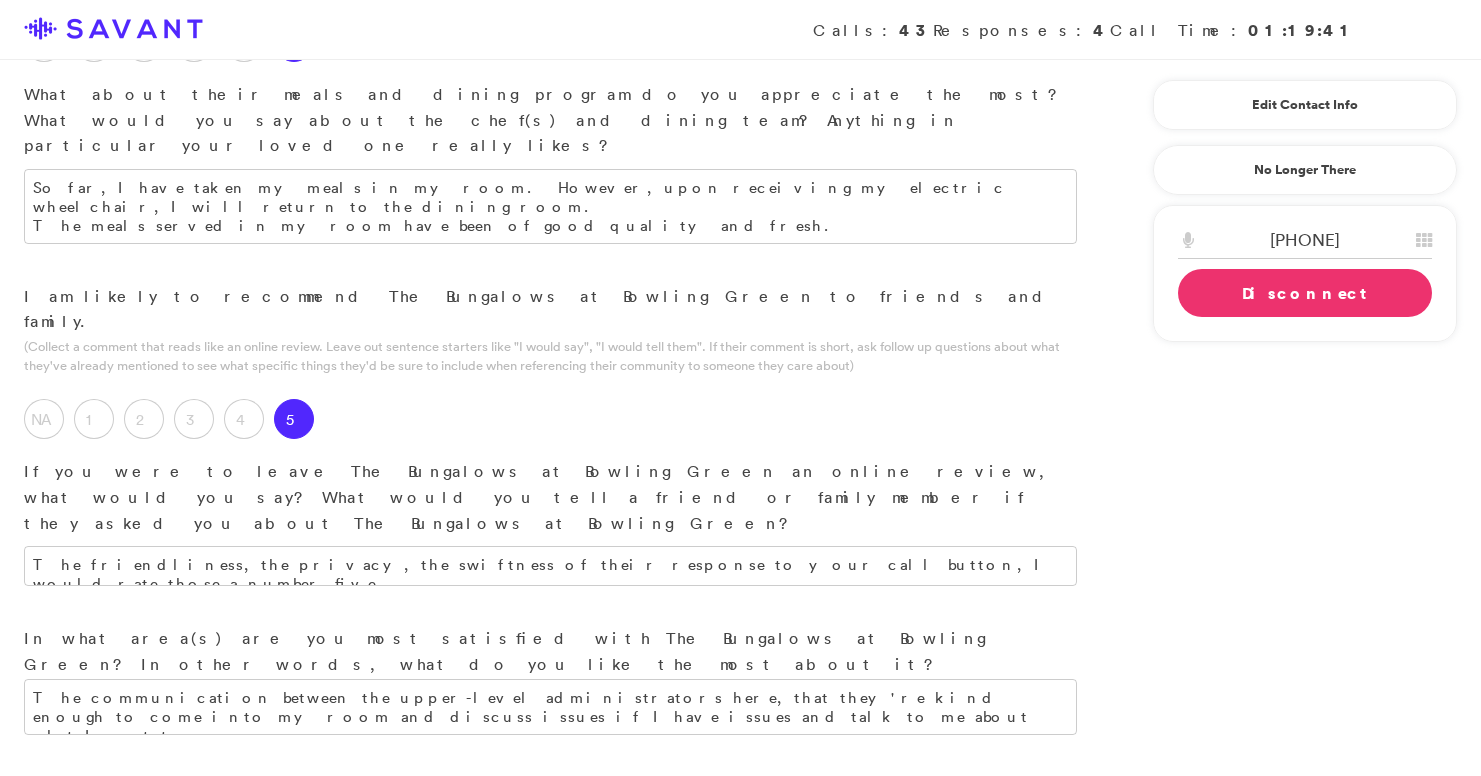 scroll, scrollTop: 1963, scrollLeft: 0, axis: vertical 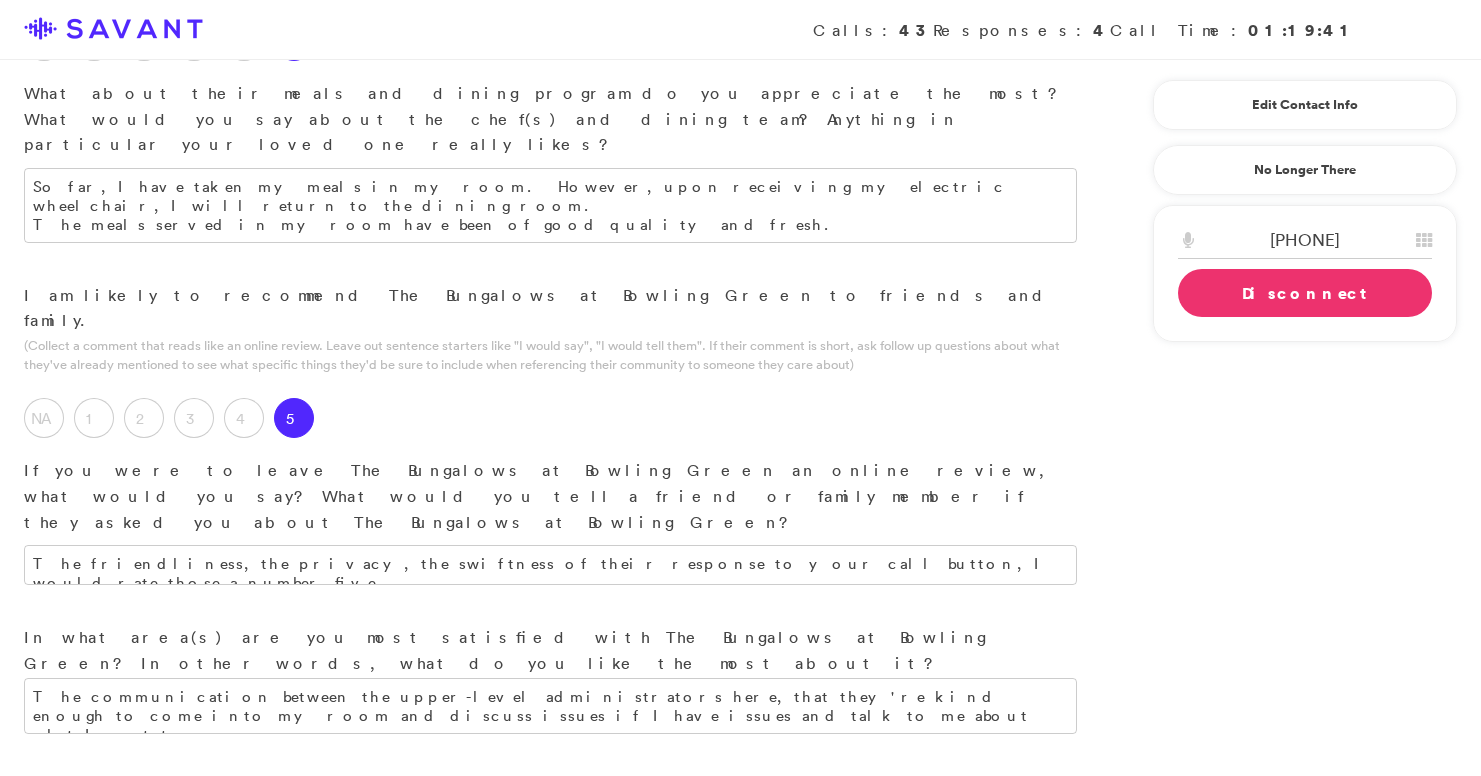 click at bounding box center (550, 848) 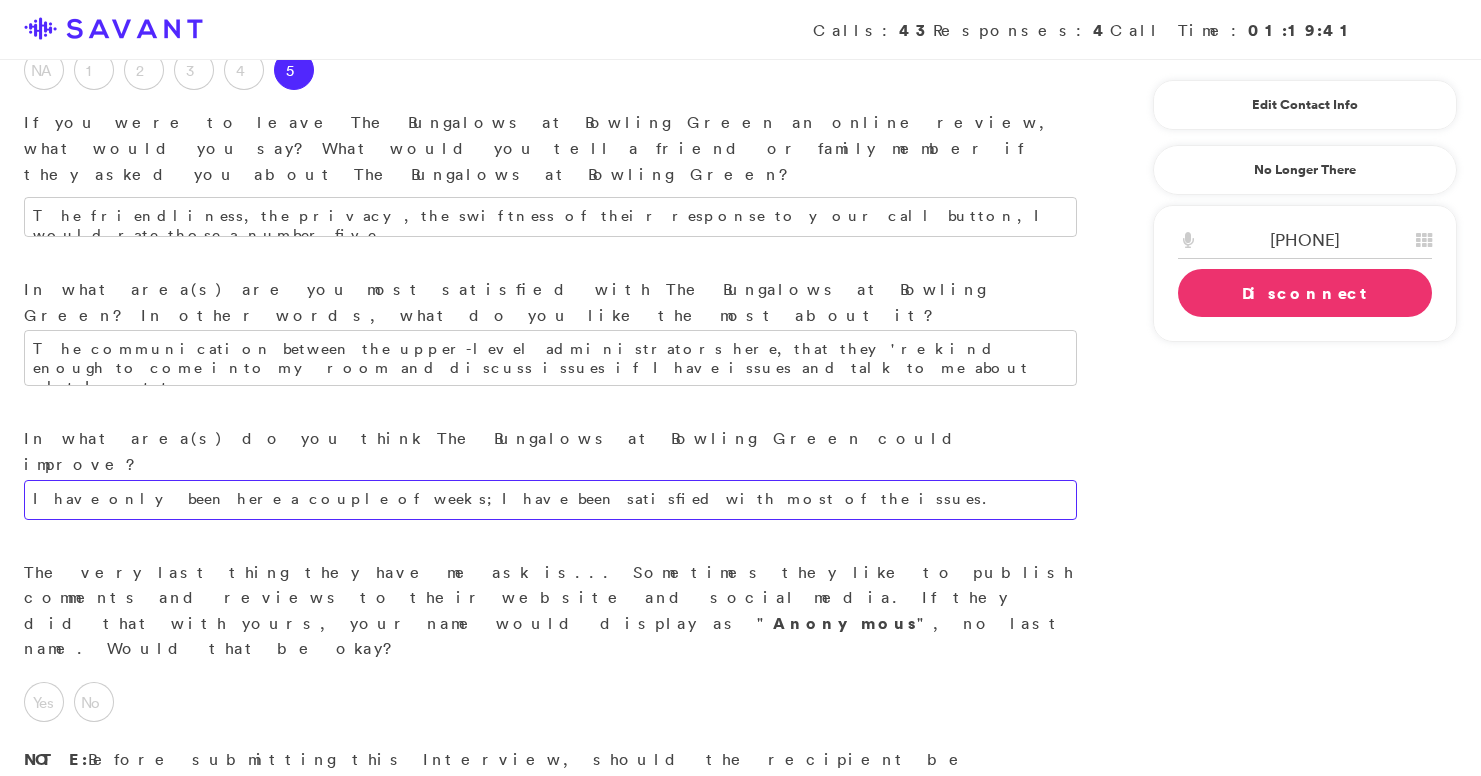 scroll, scrollTop: 2326, scrollLeft: 0, axis: vertical 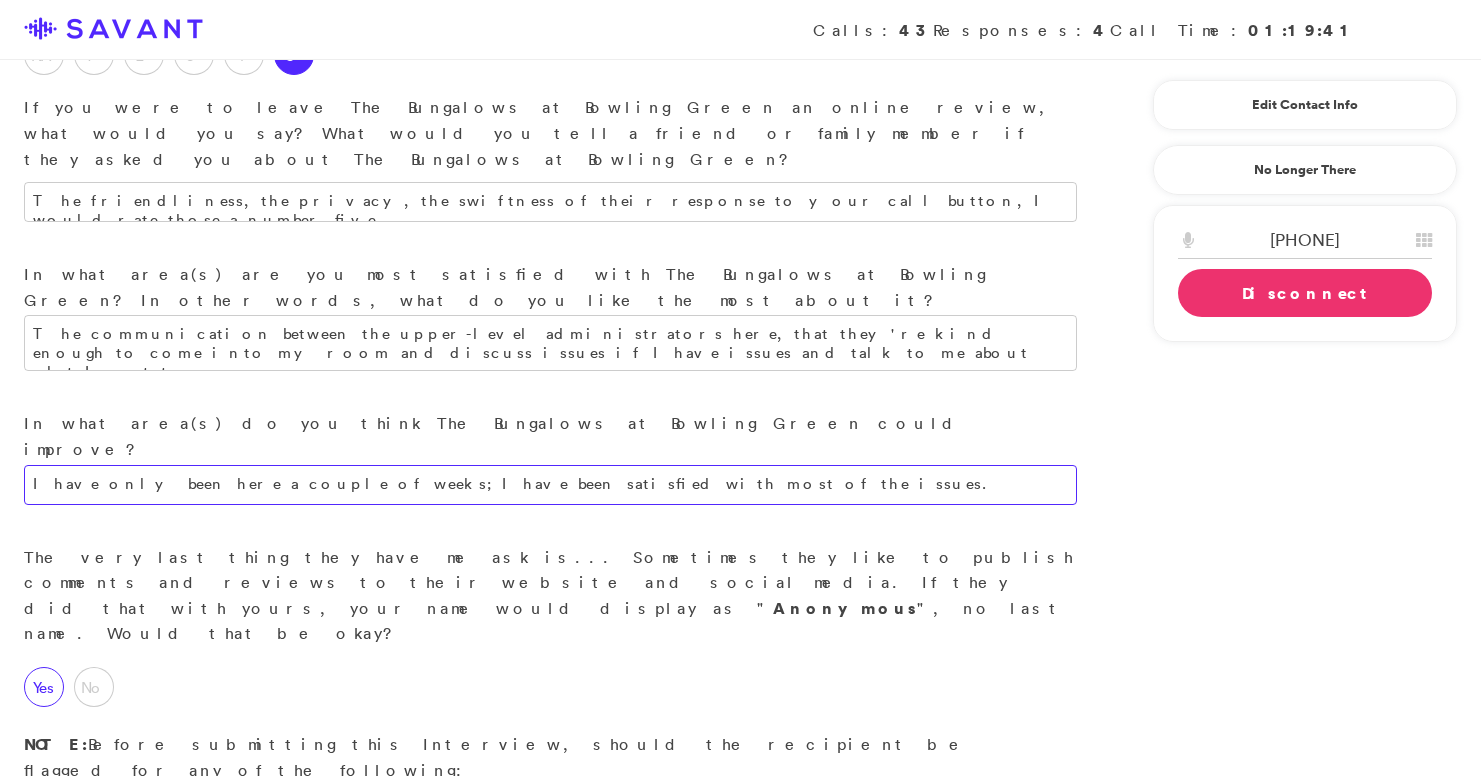 type on "I have only been here a couple of weeks; I have been satisfied with most of the issues." 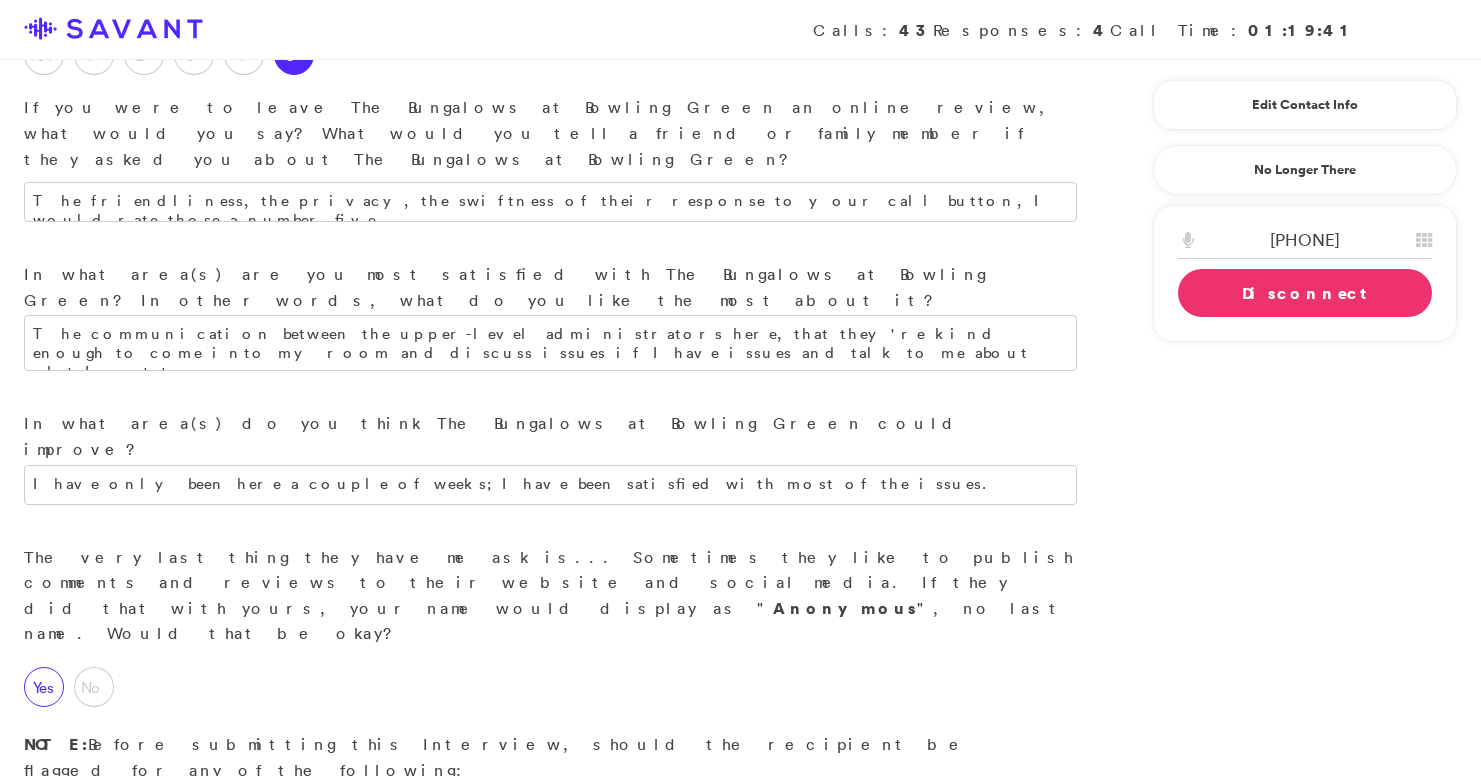 click on "Yes" at bounding box center (44, 687) 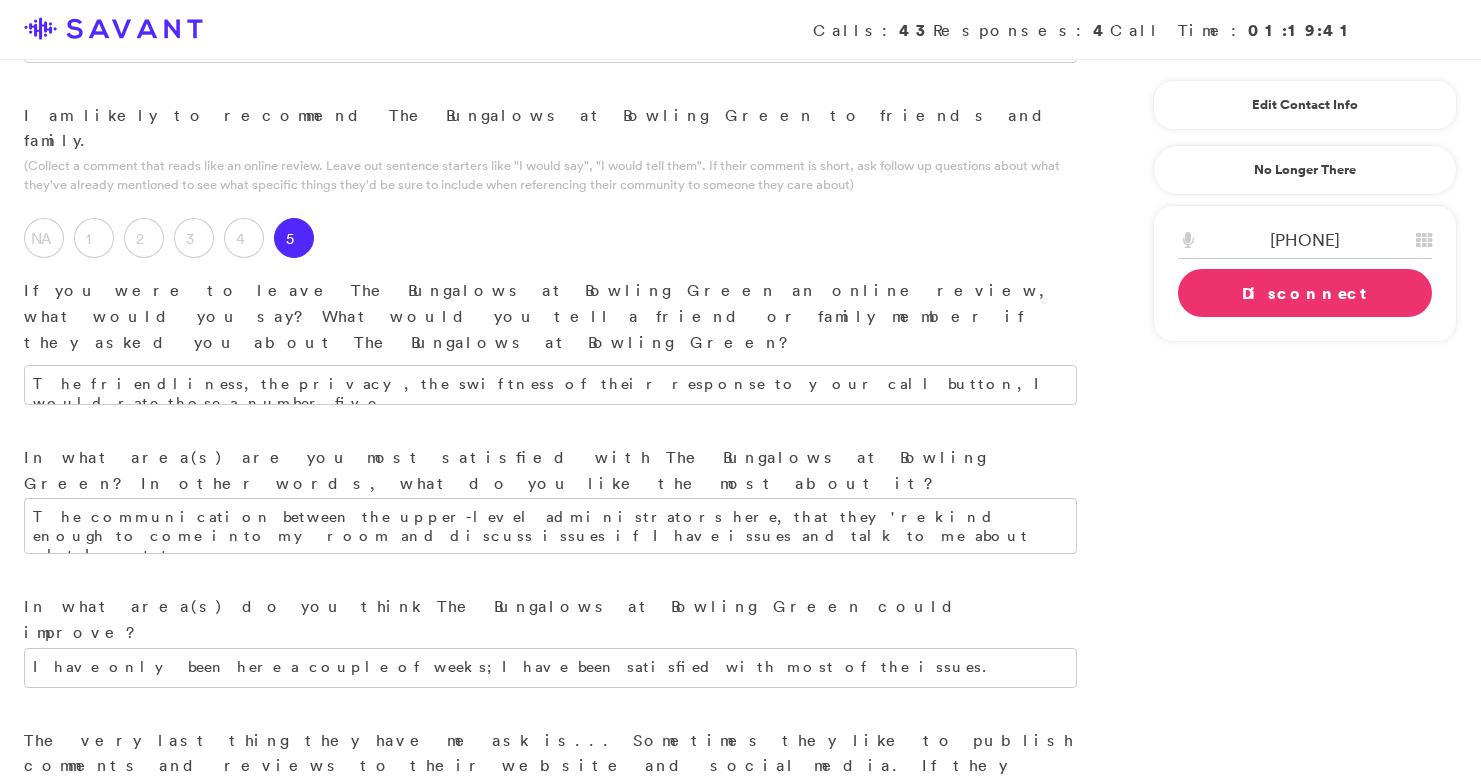 scroll, scrollTop: 2139, scrollLeft: 0, axis: vertical 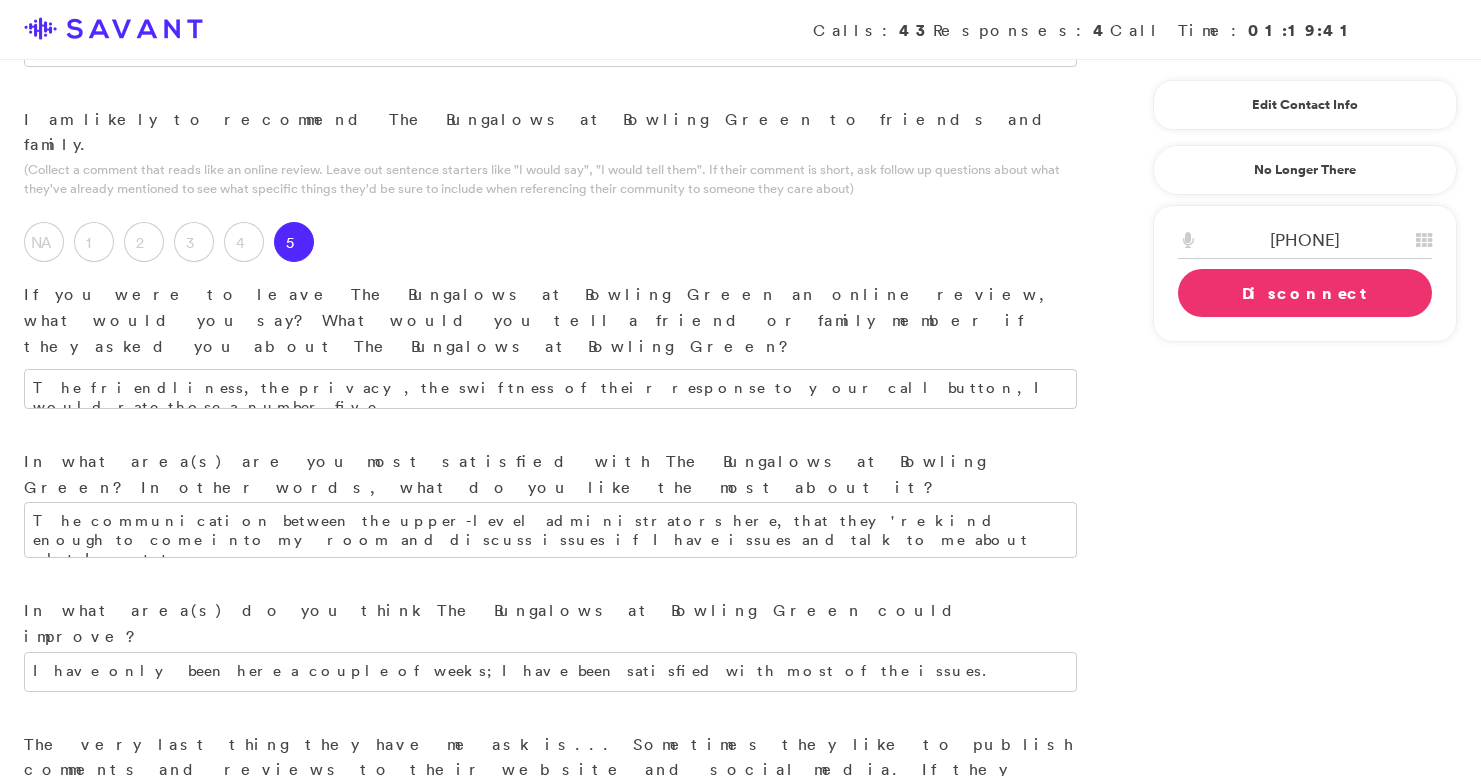 click on "Medication Issue" at bounding box center [87, 1010] 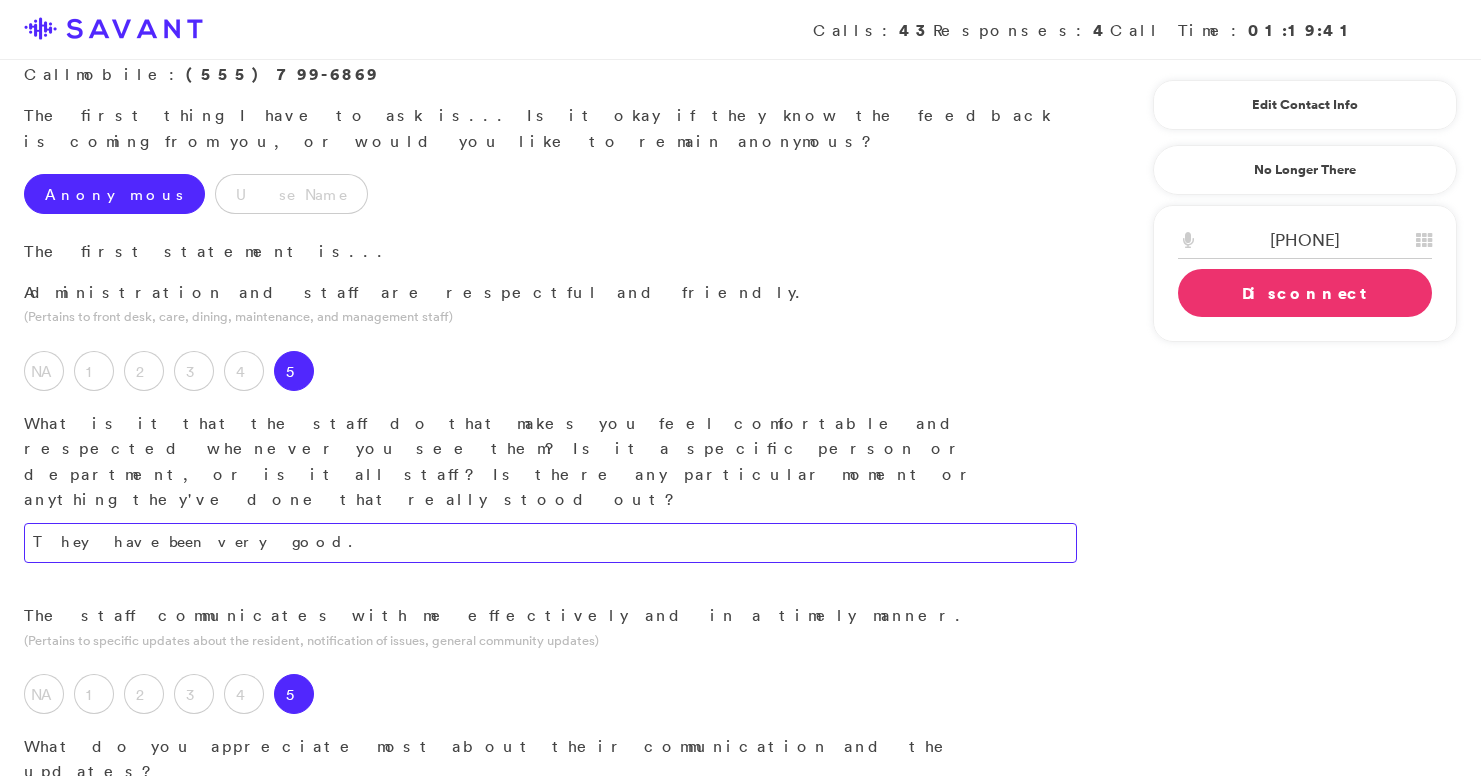 scroll, scrollTop: 121, scrollLeft: 0, axis: vertical 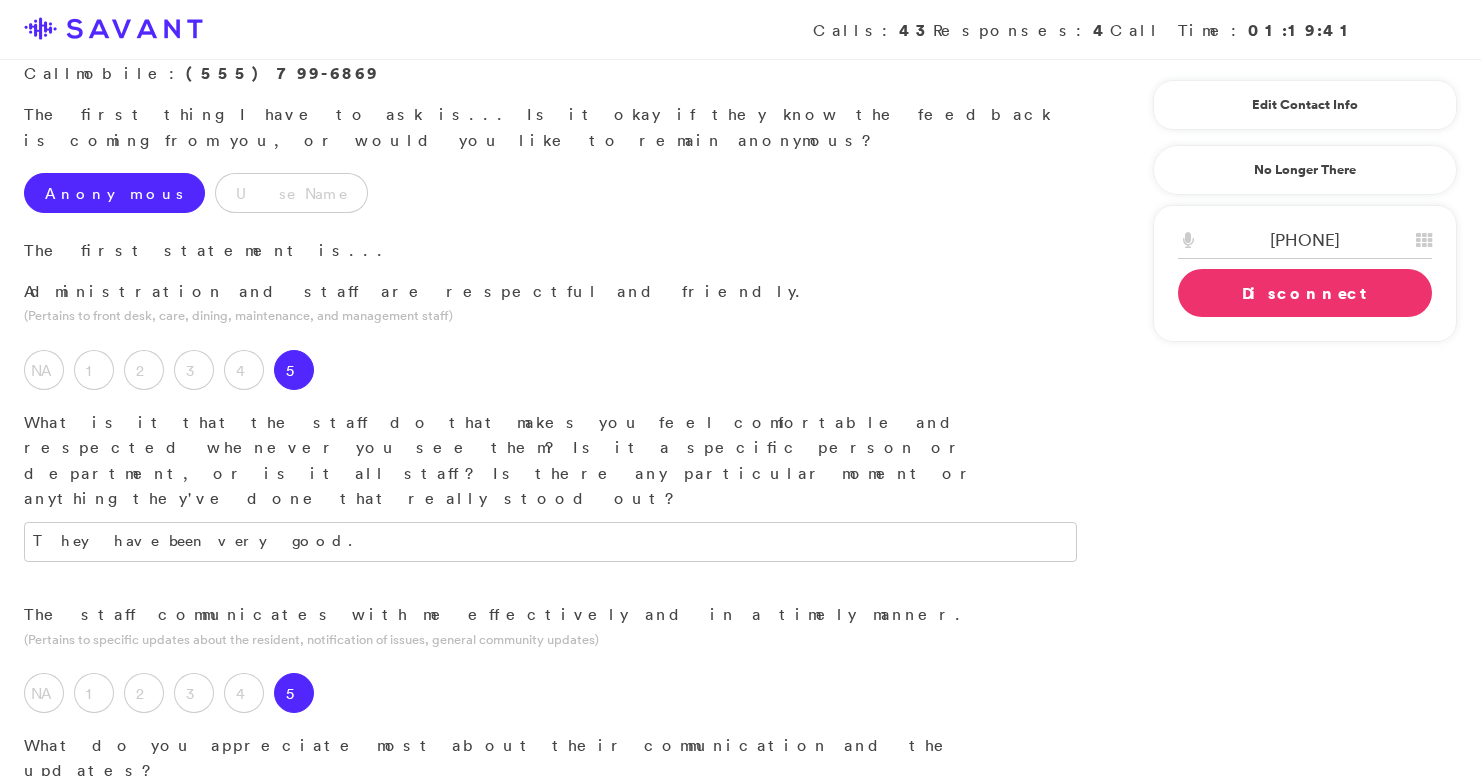 click on "They have been kind and they listen to me. I appreciate that." at bounding box center (550, 814) 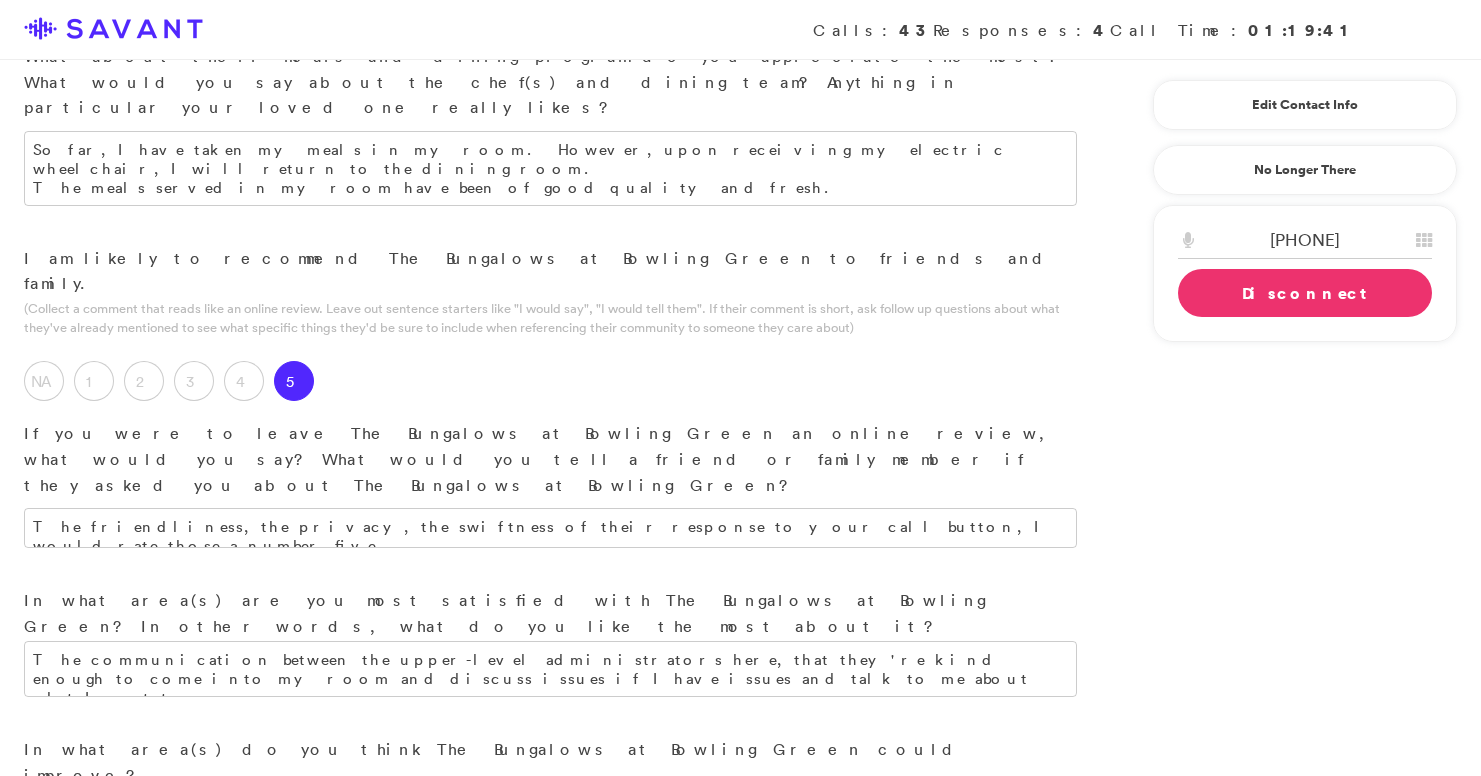 scroll, scrollTop: 2326, scrollLeft: 0, axis: vertical 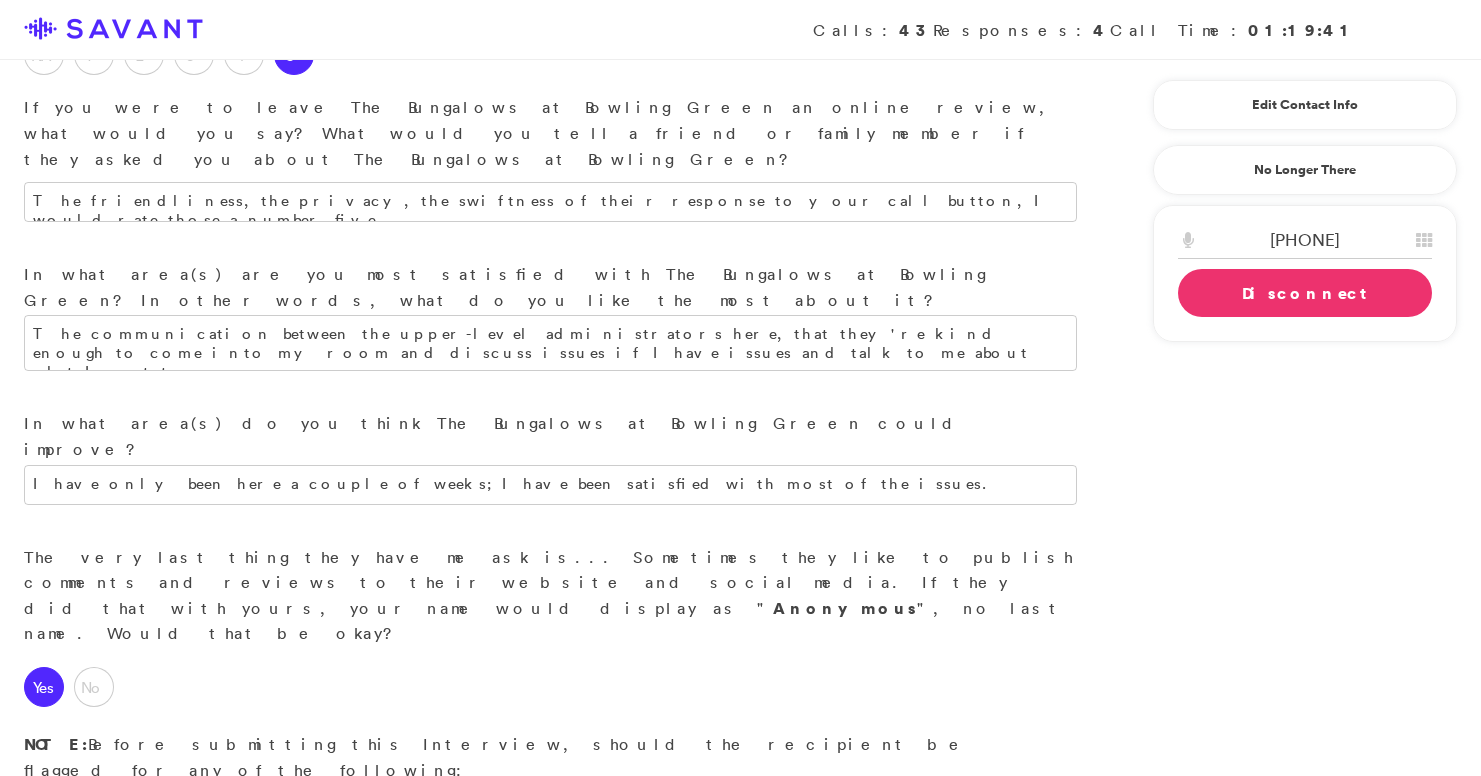 click on "Medication Issue" at bounding box center [87, 823] 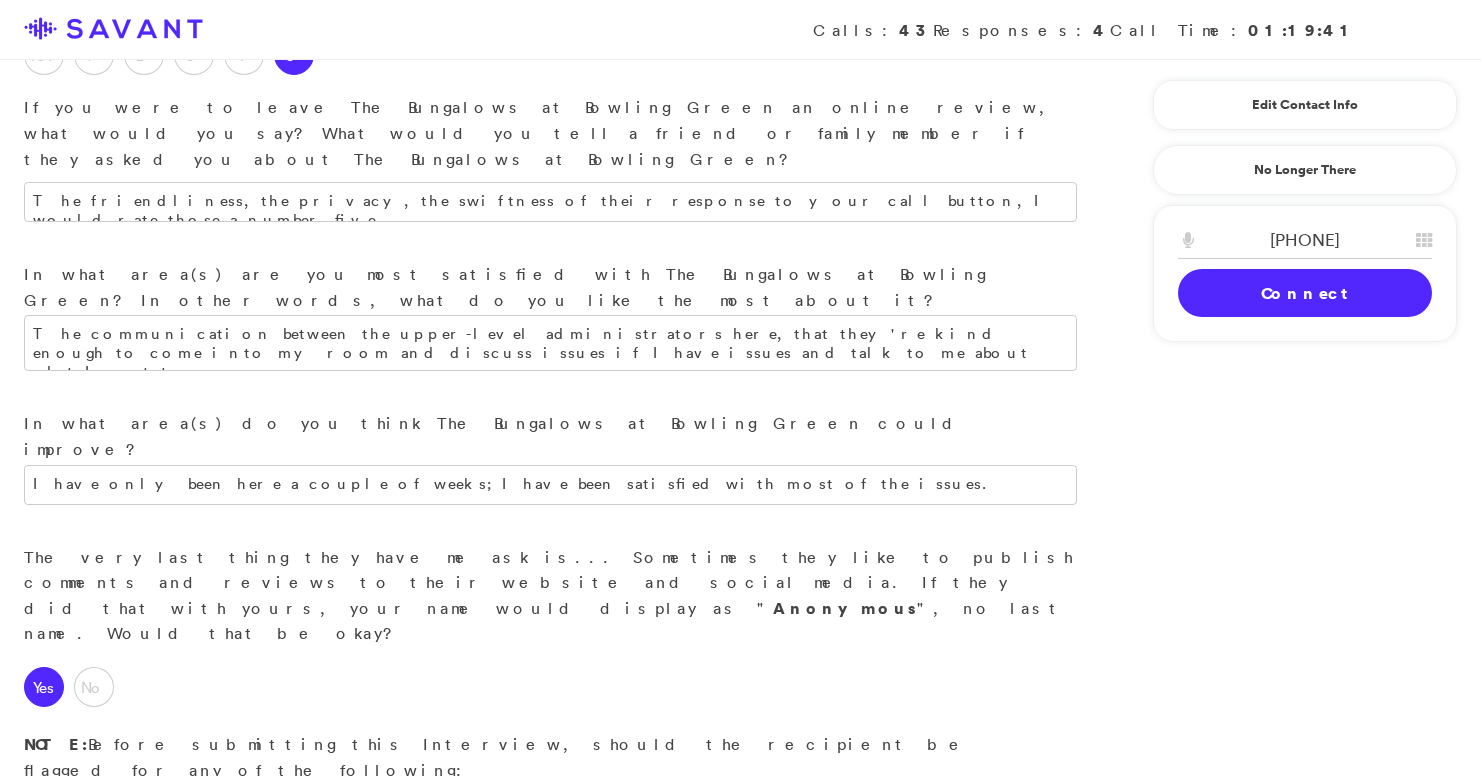 click on "Submit & Next" at bounding box center [150, 951] 